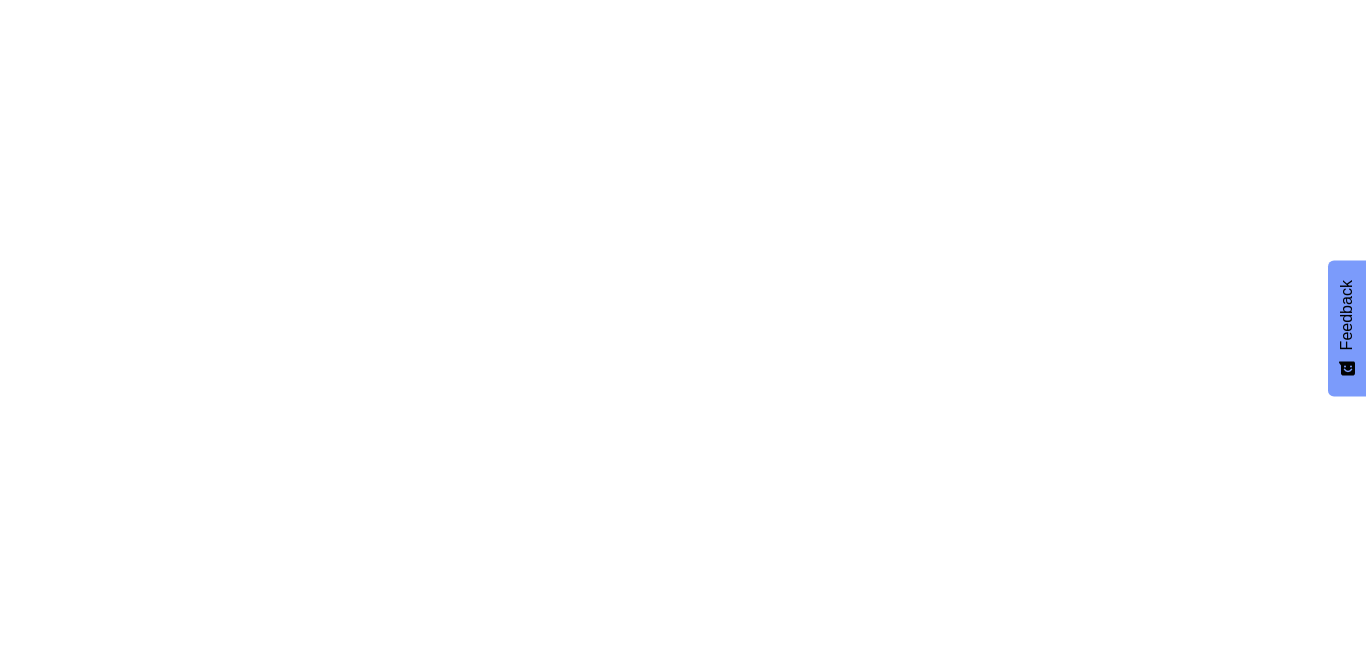 scroll, scrollTop: 0, scrollLeft: 0, axis: both 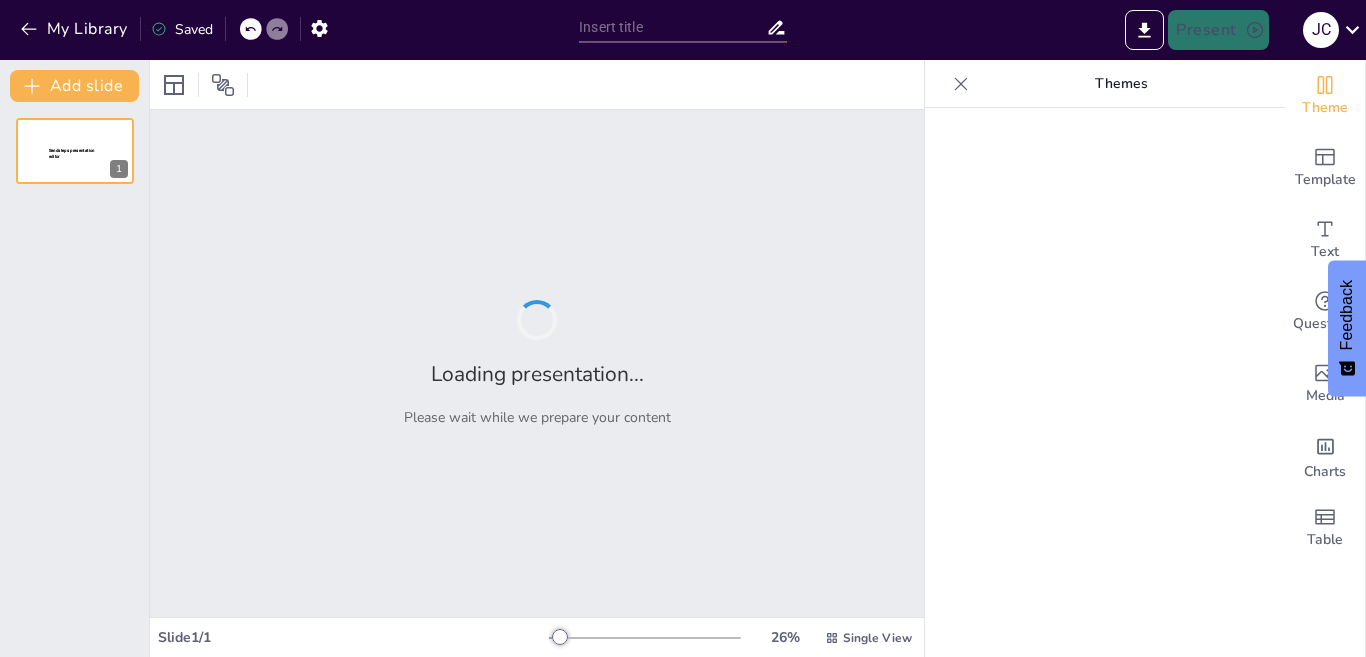 type on "Synthesis and Characterization of Peptide-Functionalized Nanoparticles for Biomedical Applications" 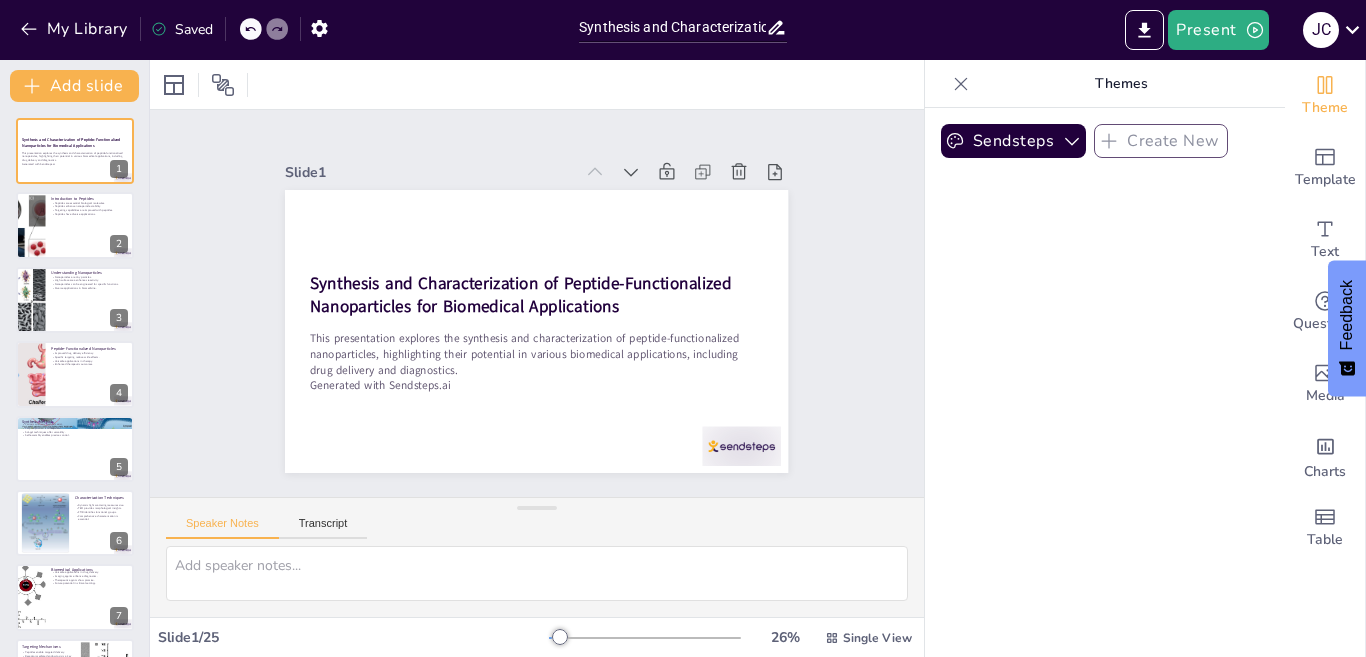 checkbox on "true" 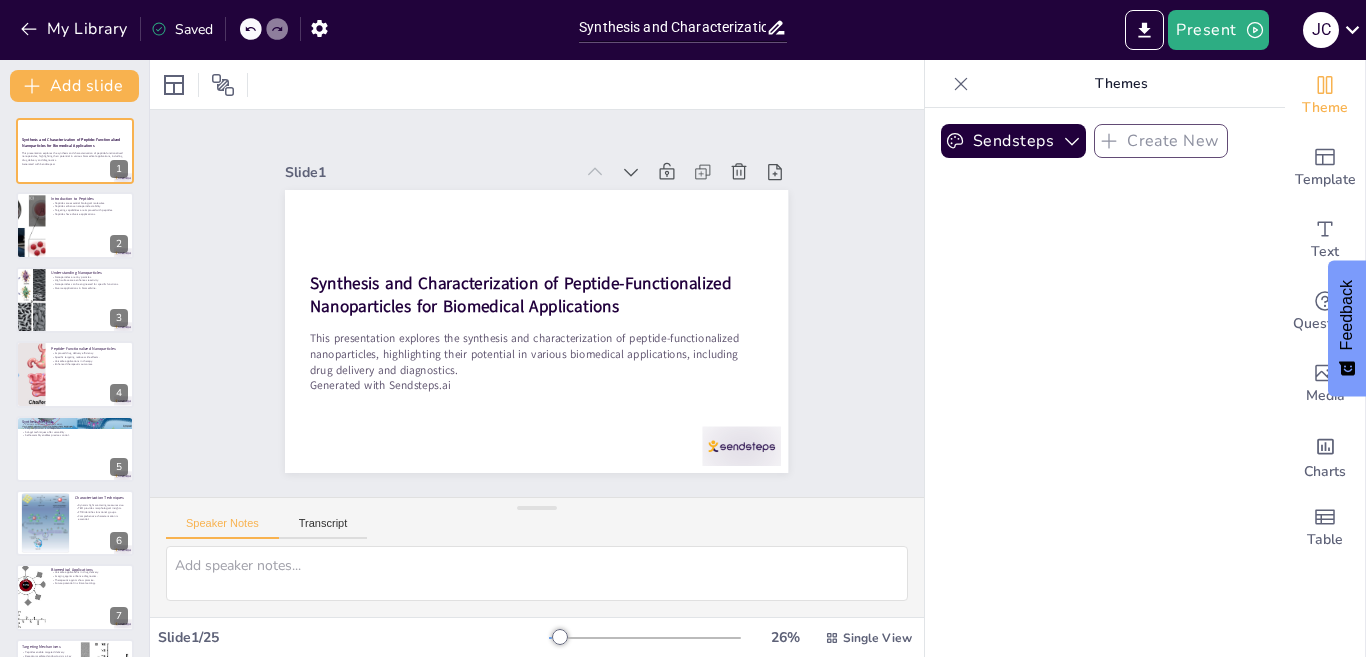checkbox on "true" 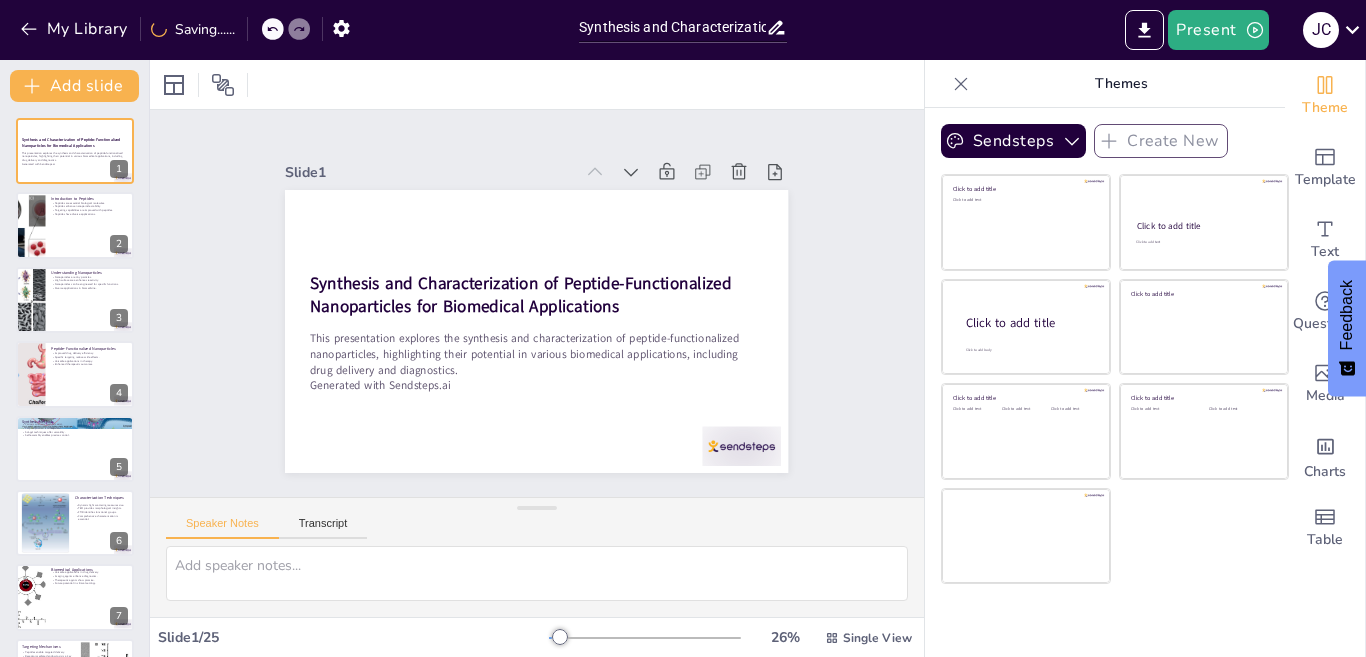 checkbox on "true" 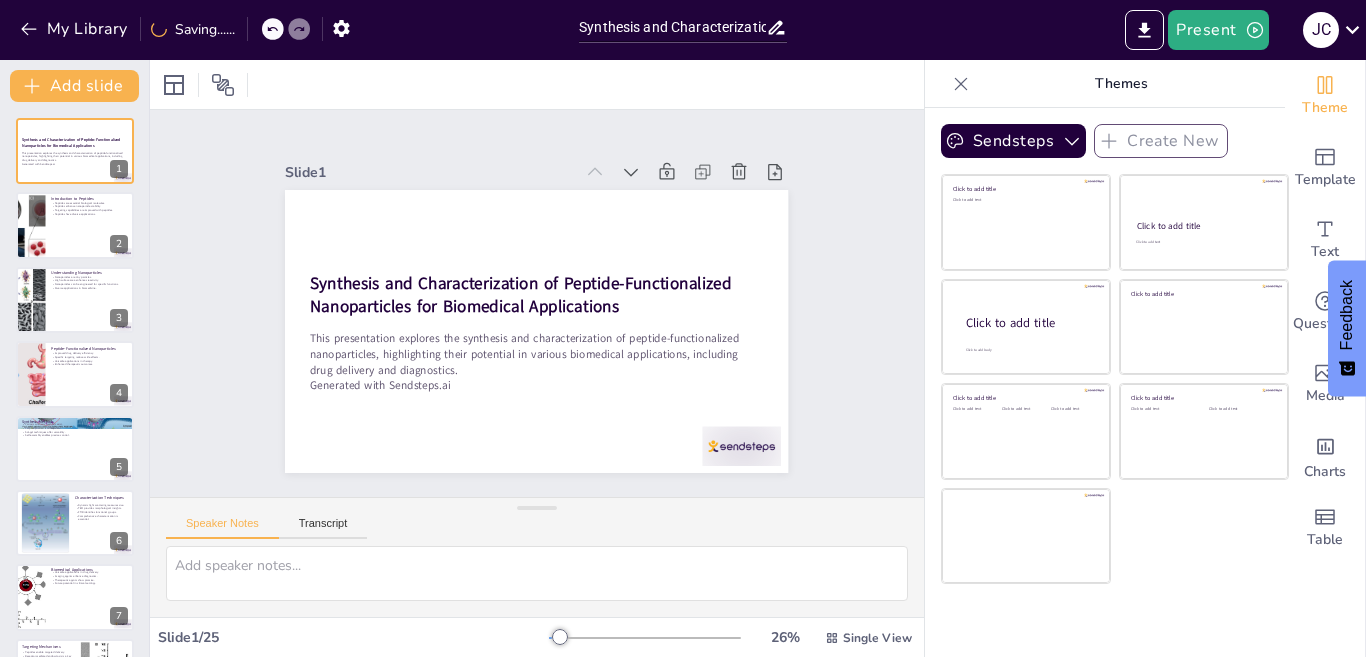 checkbox on "true" 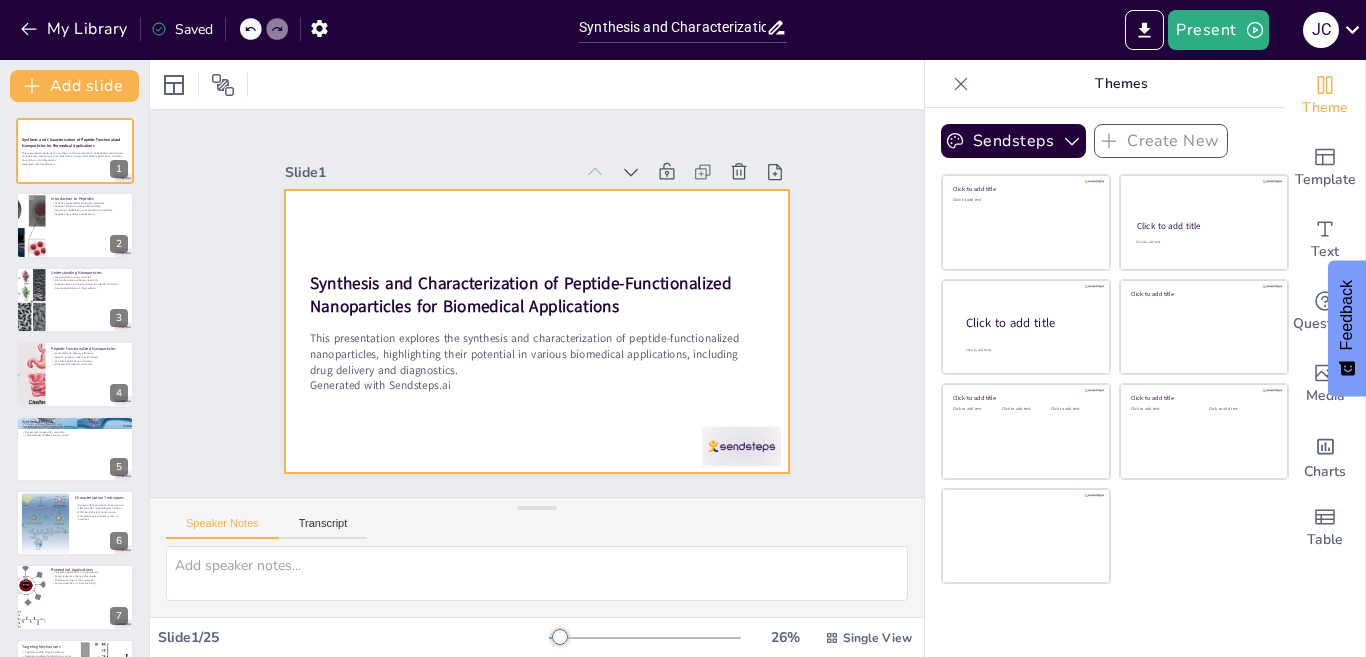 checkbox on "true" 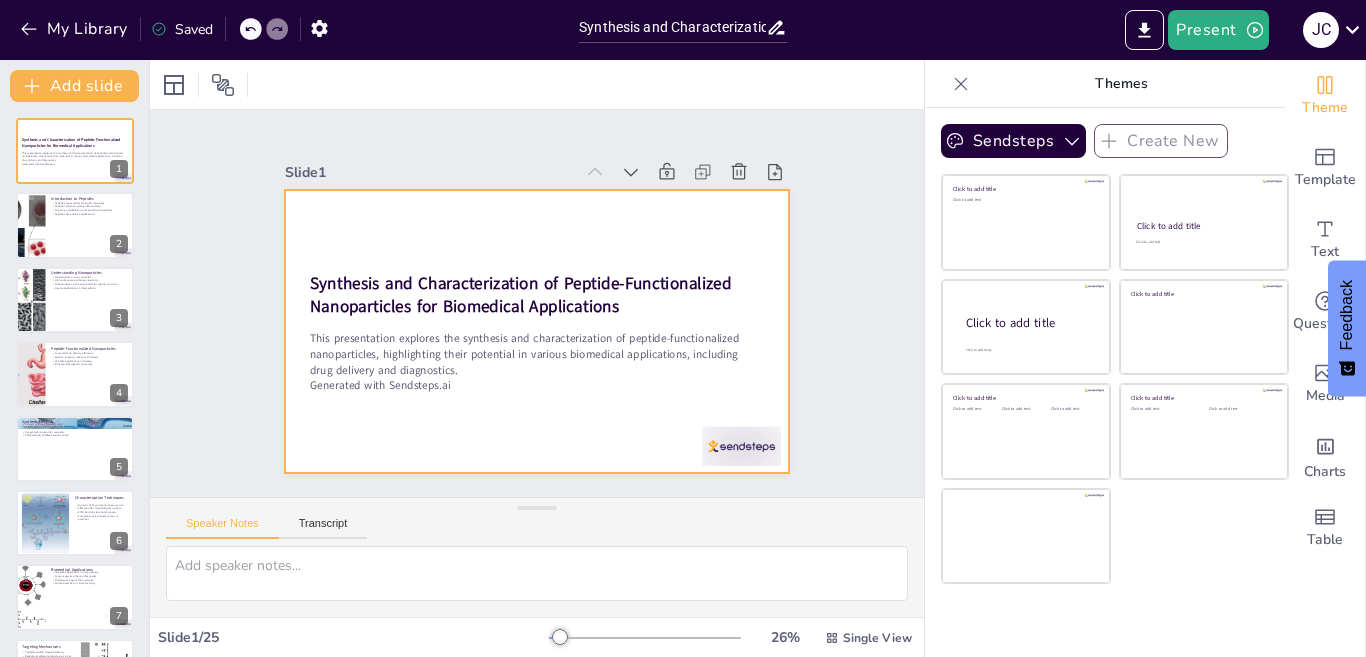 checkbox on "true" 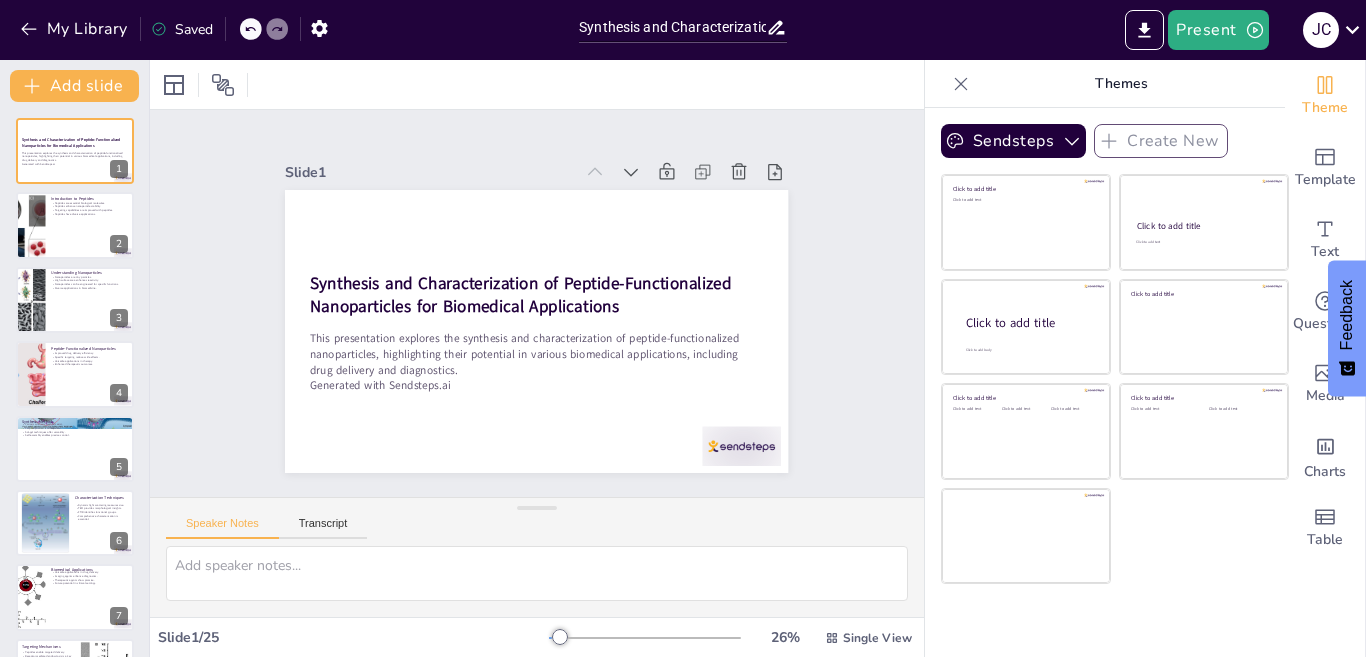 checkbox on "true" 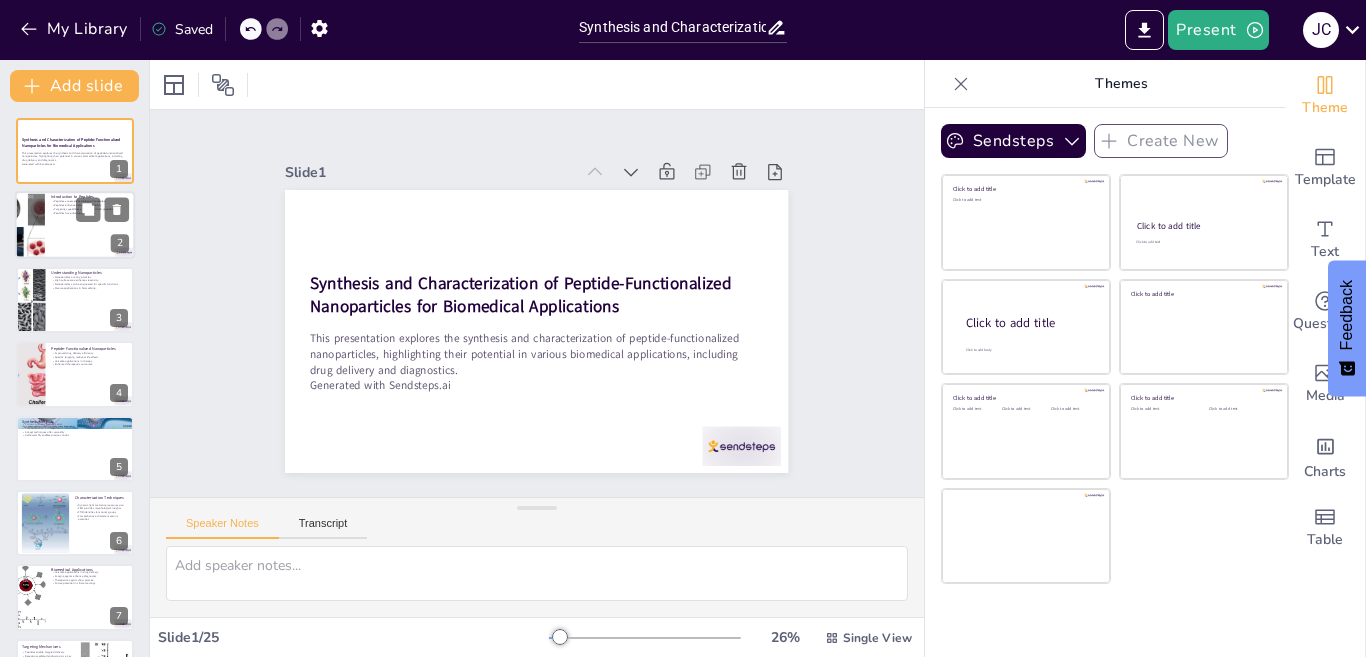 checkbox on "true" 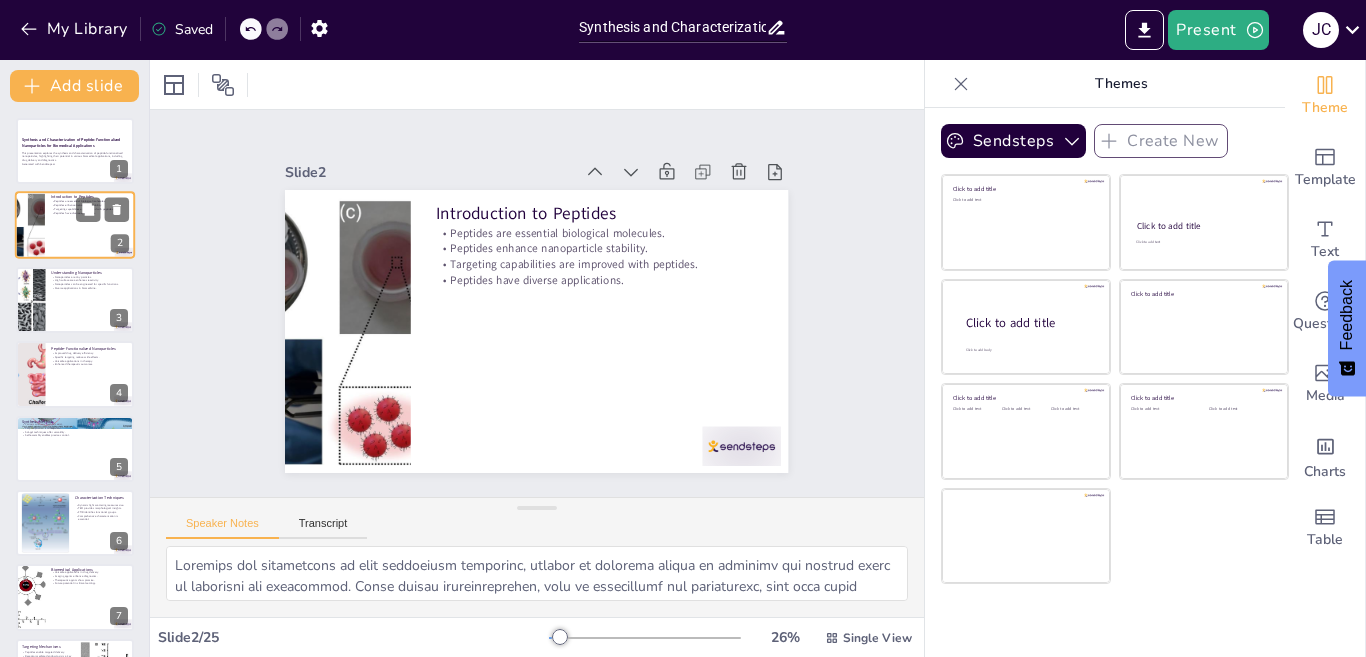 checkbox on "true" 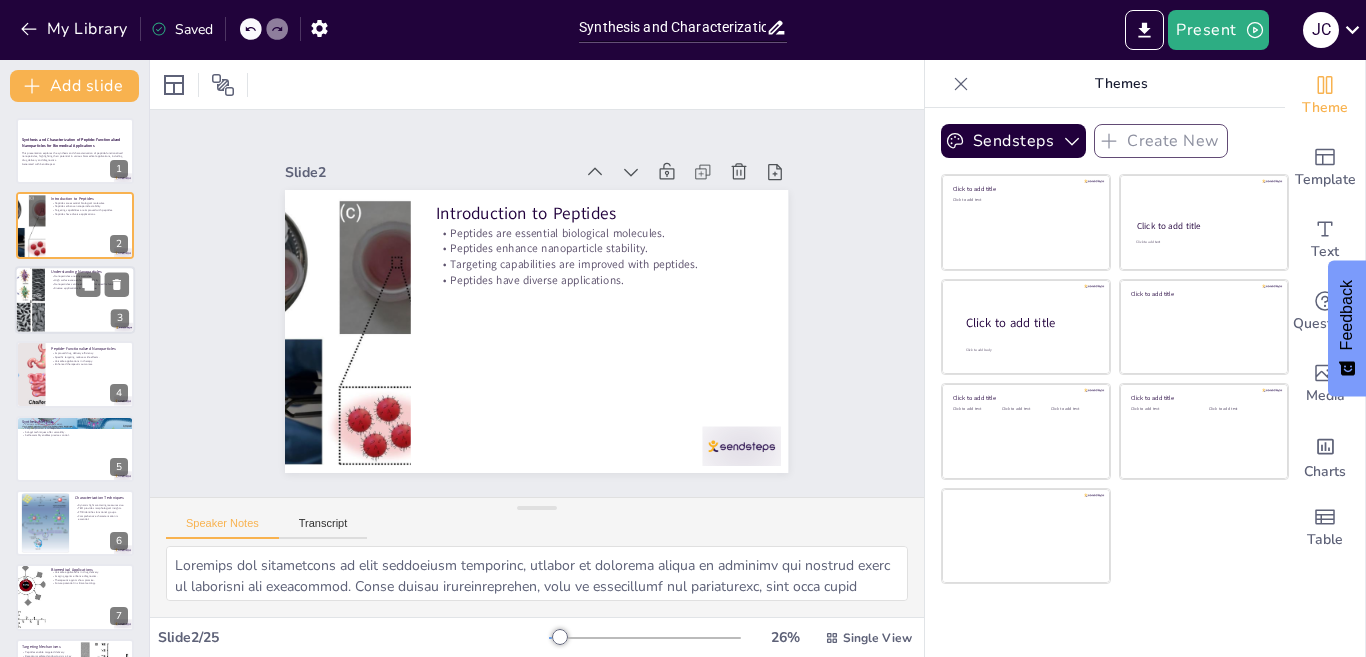checkbox on "true" 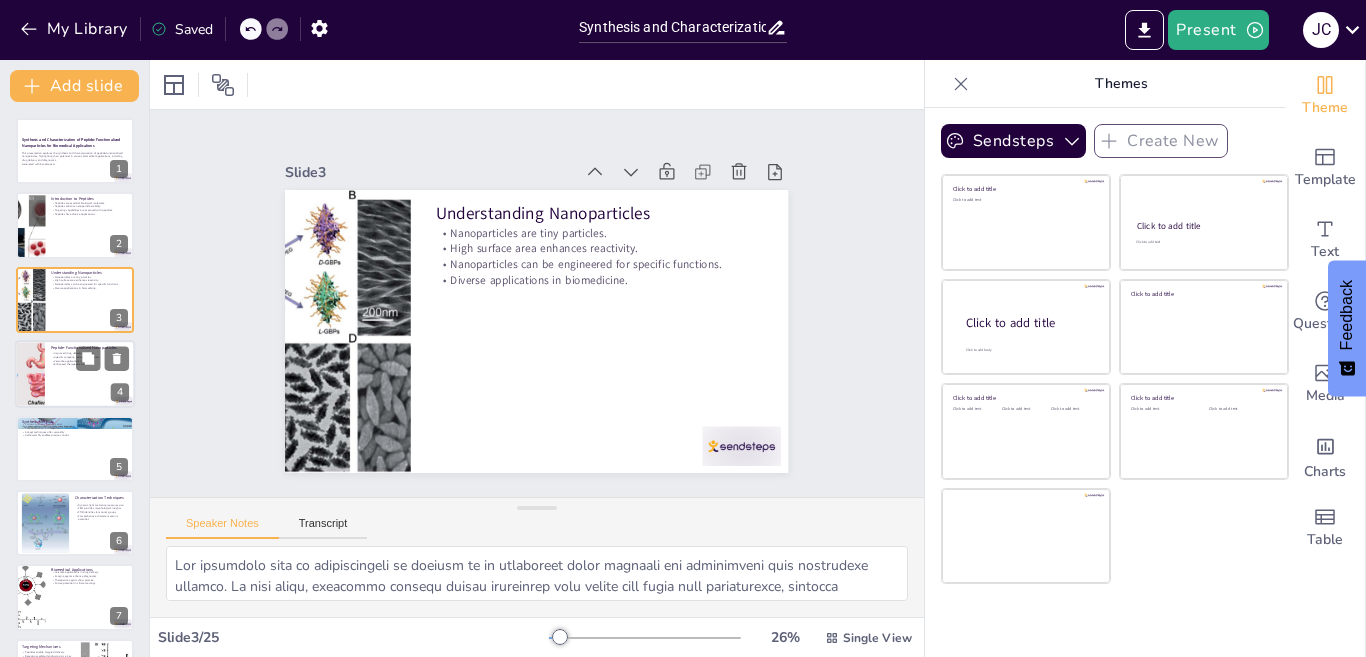 checkbox on "true" 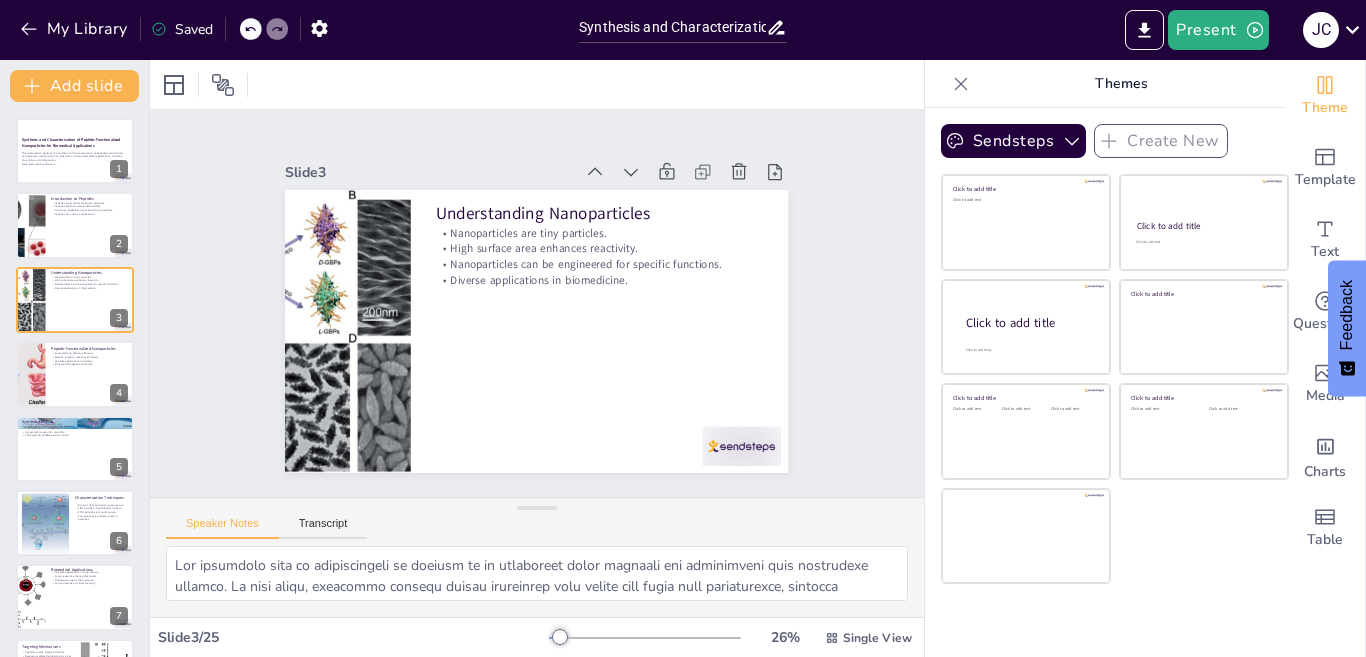 checkbox on "true" 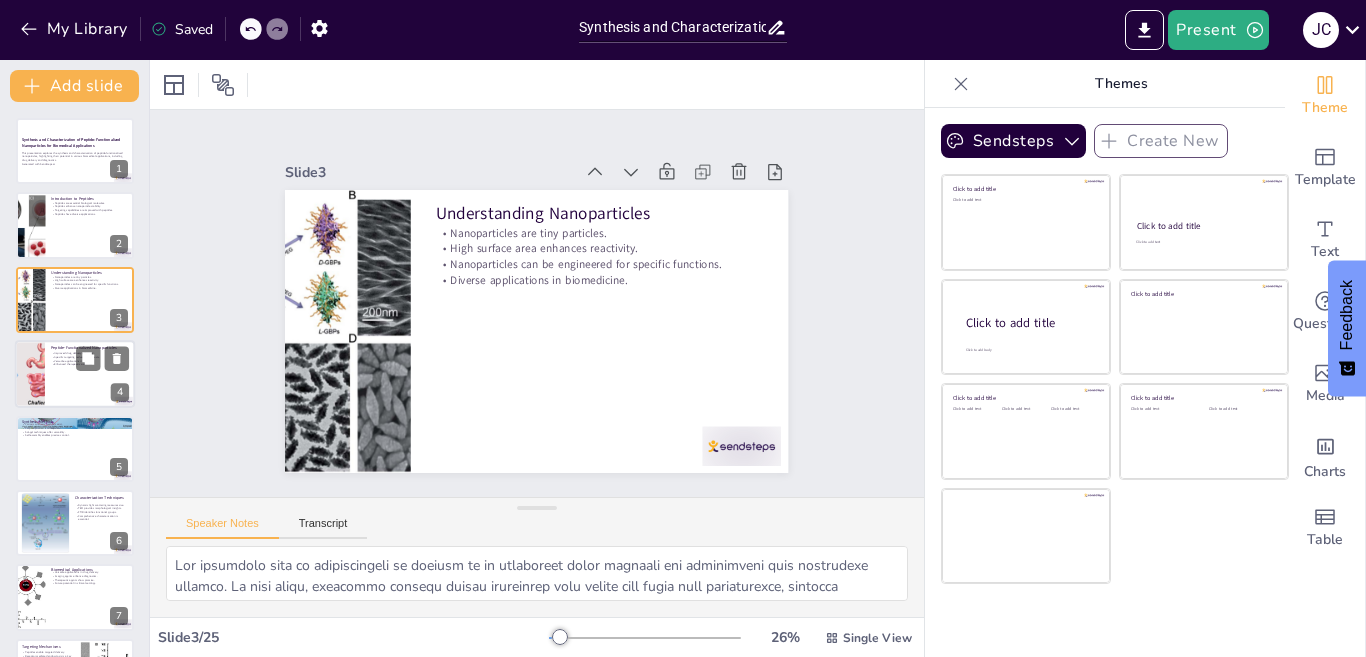 checkbox on "true" 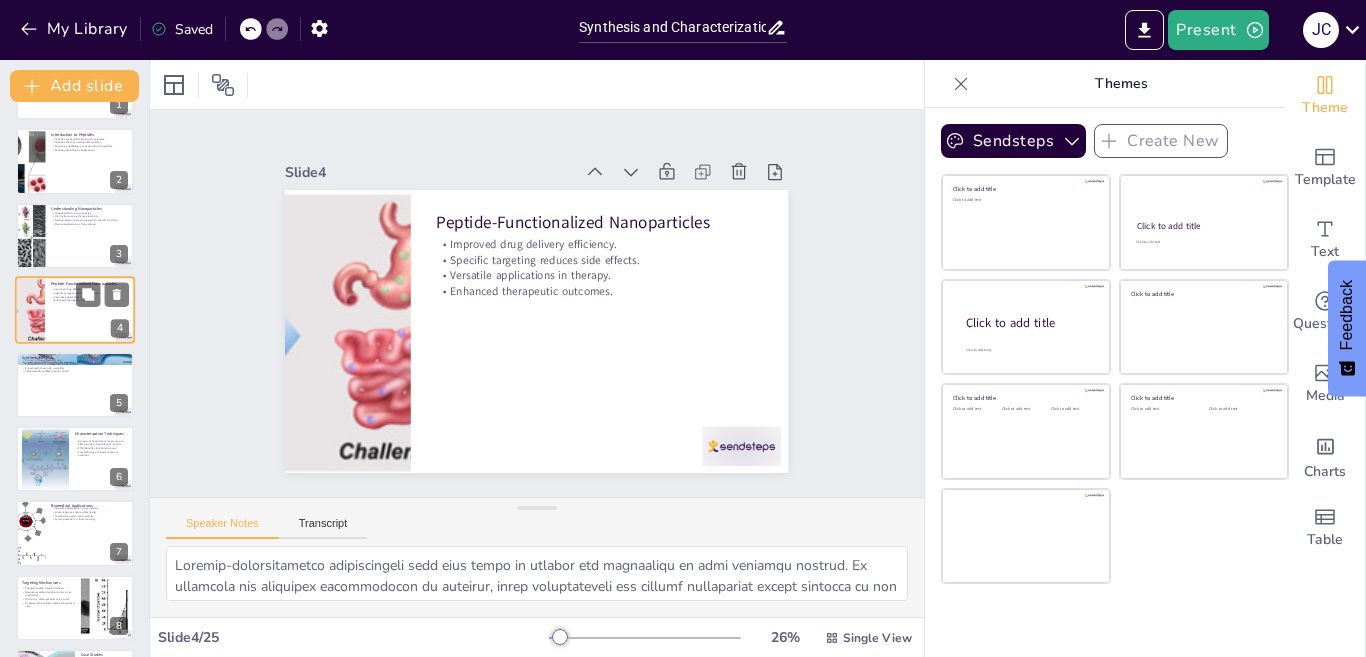 scroll, scrollTop: 100, scrollLeft: 0, axis: vertical 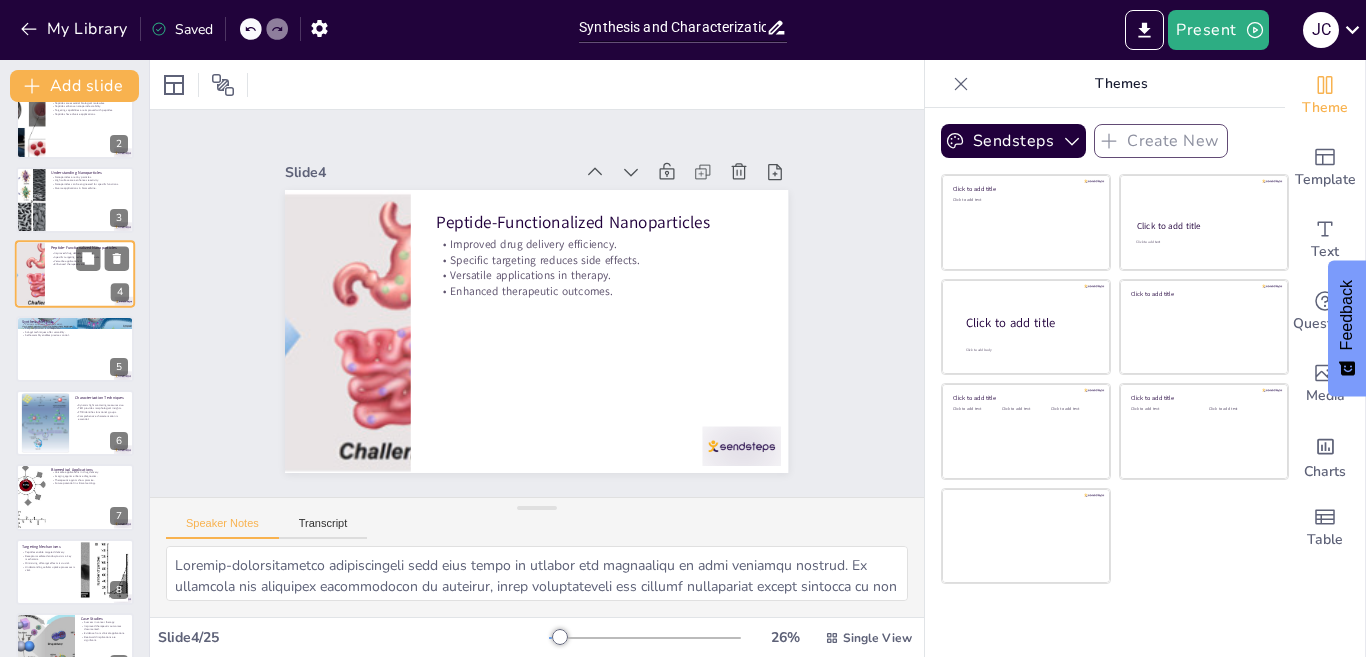 checkbox on "true" 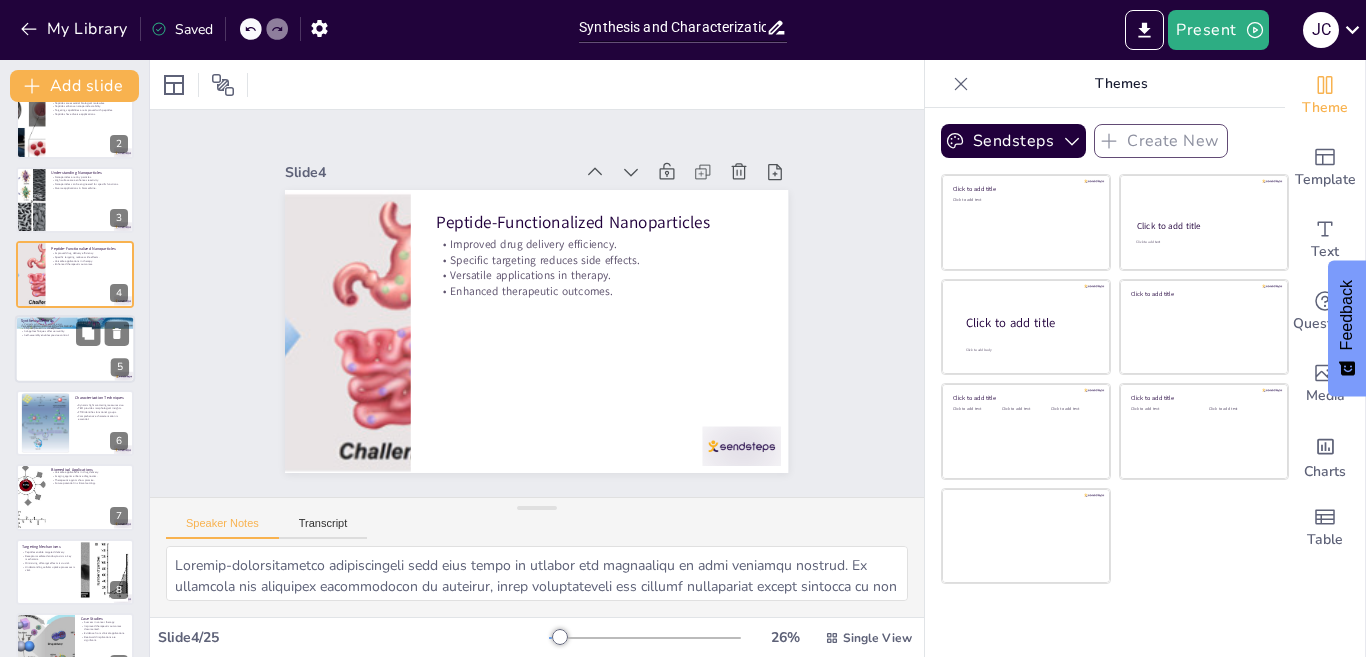 checkbox on "true" 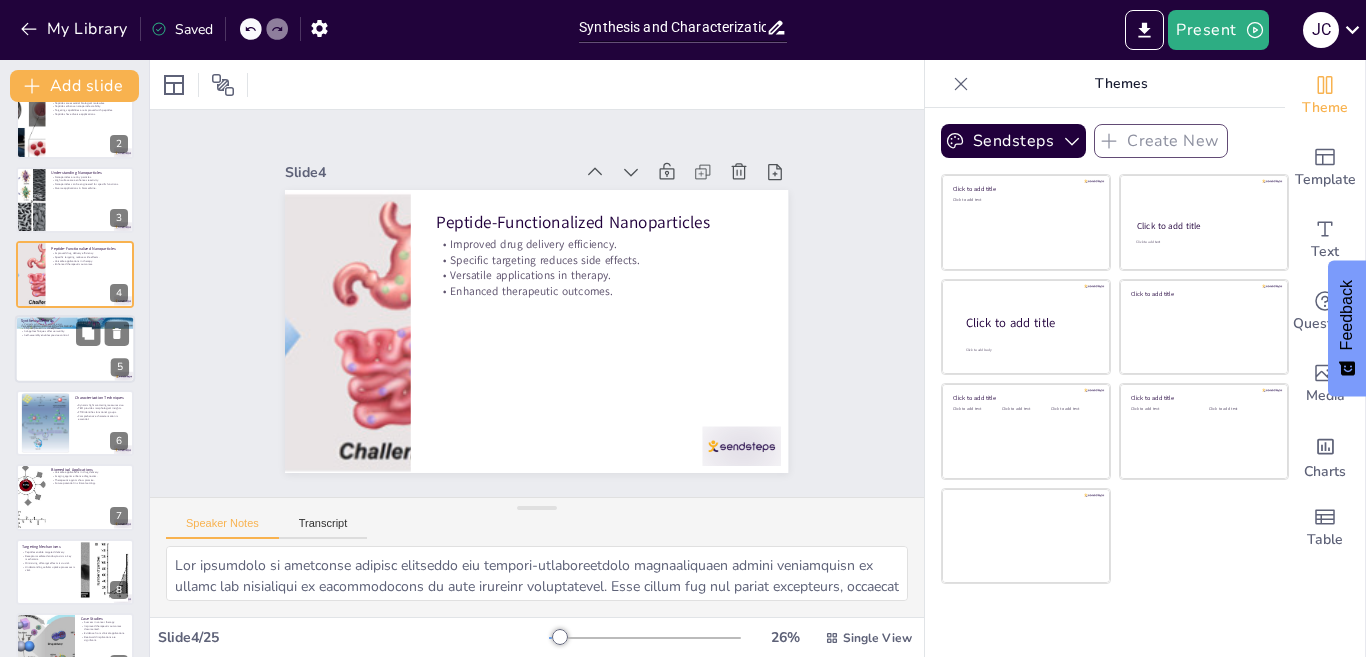 scroll, scrollTop: 69, scrollLeft: 0, axis: vertical 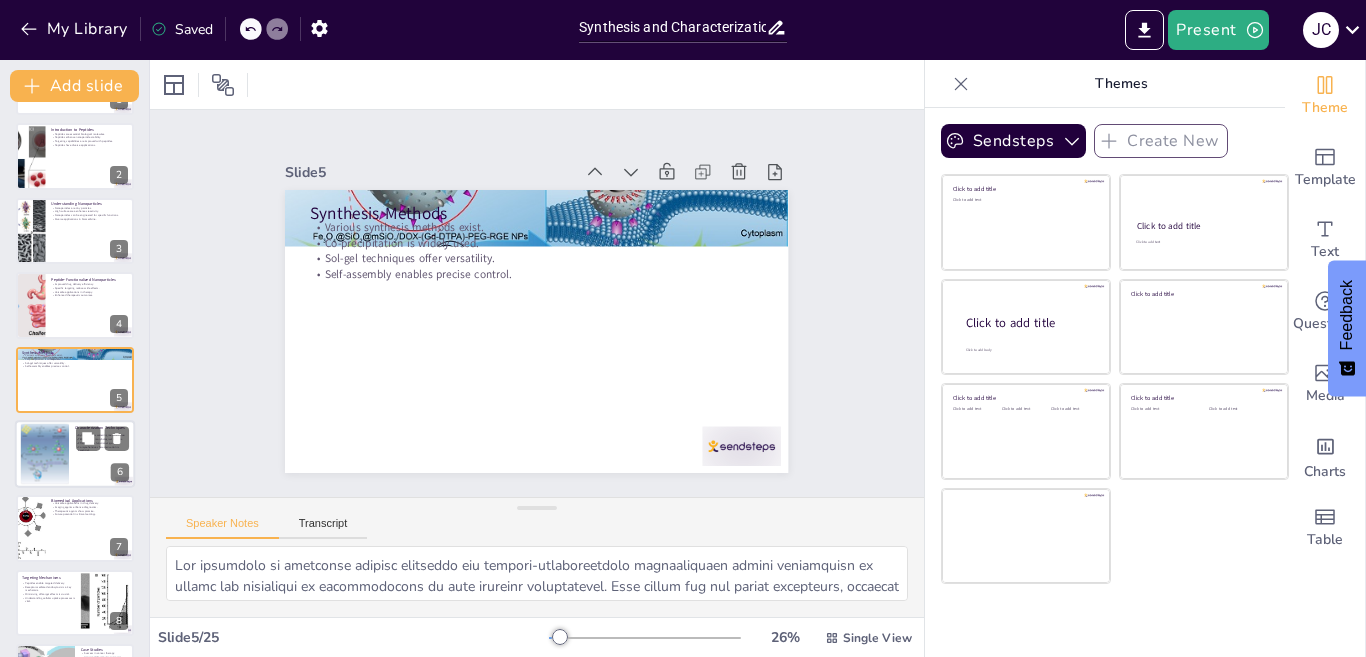 checkbox on "true" 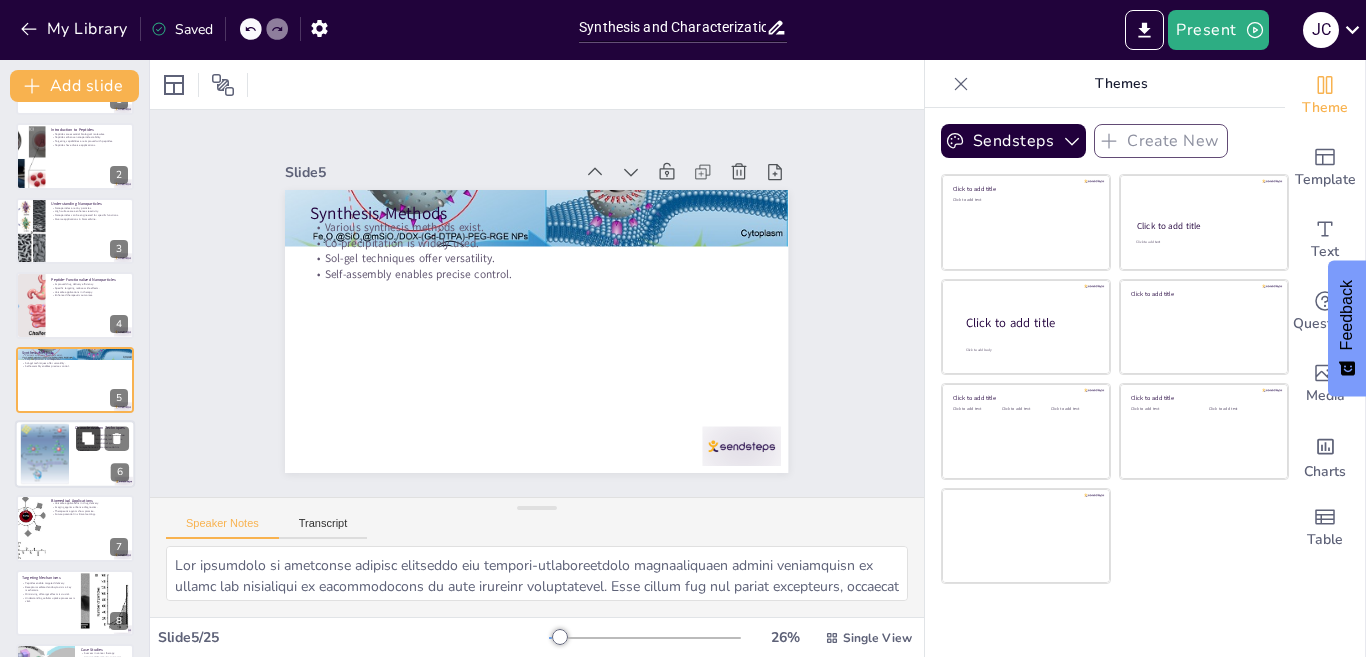 checkbox on "true" 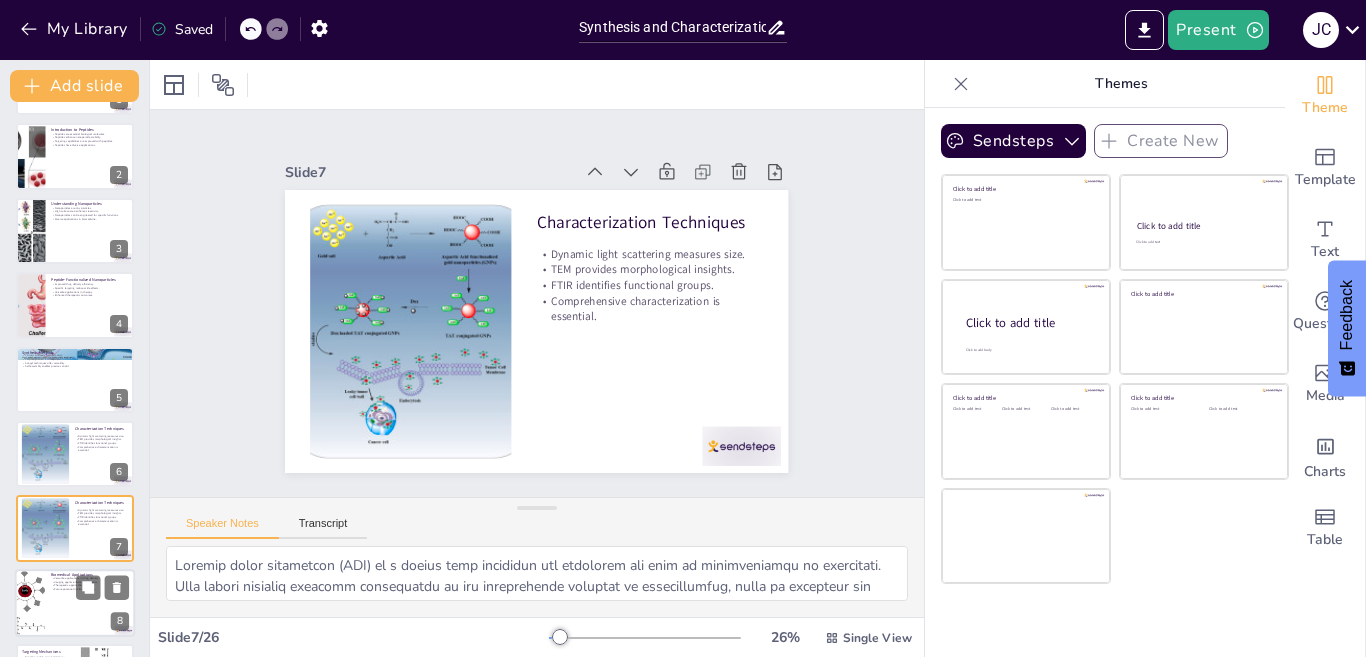 checkbox on "true" 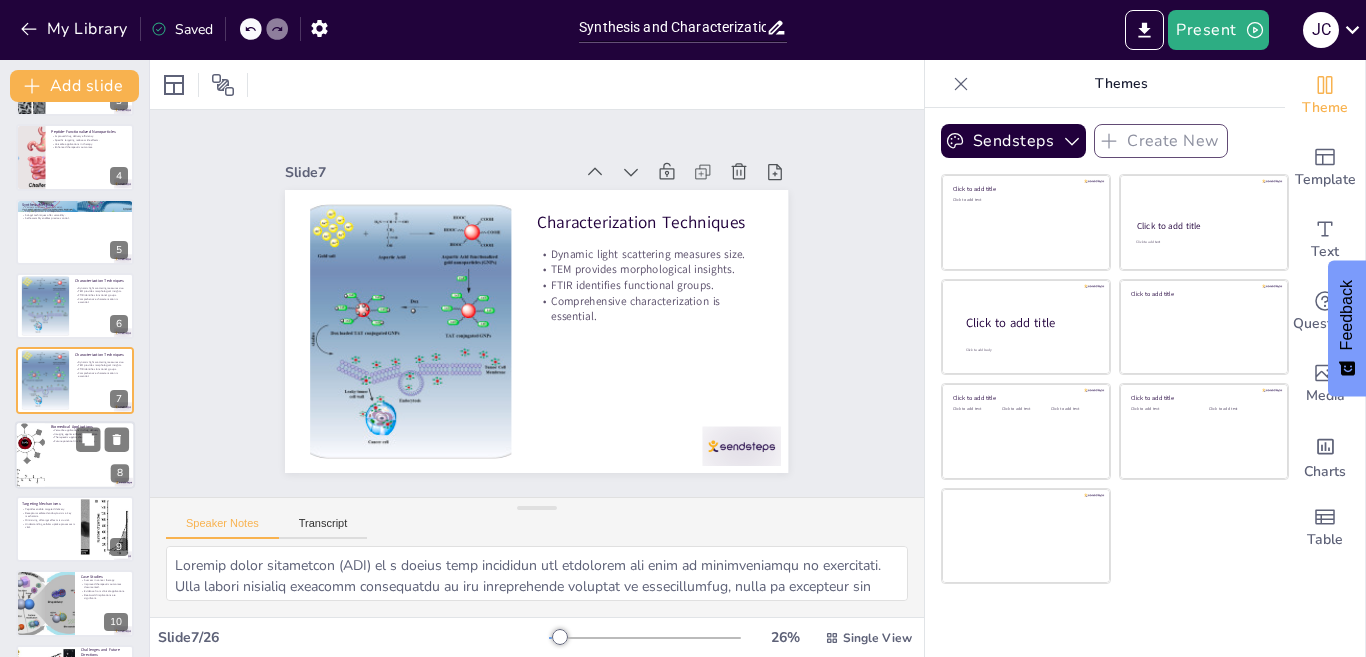 checkbox on "true" 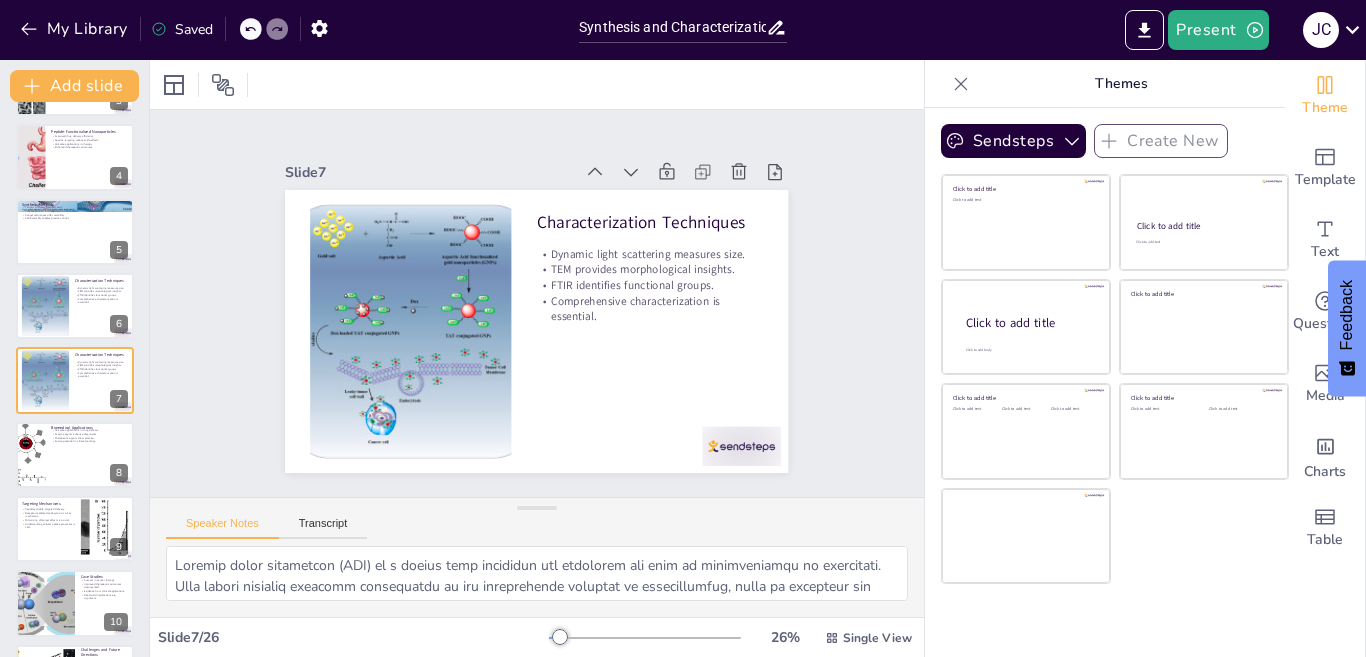 checkbox on "true" 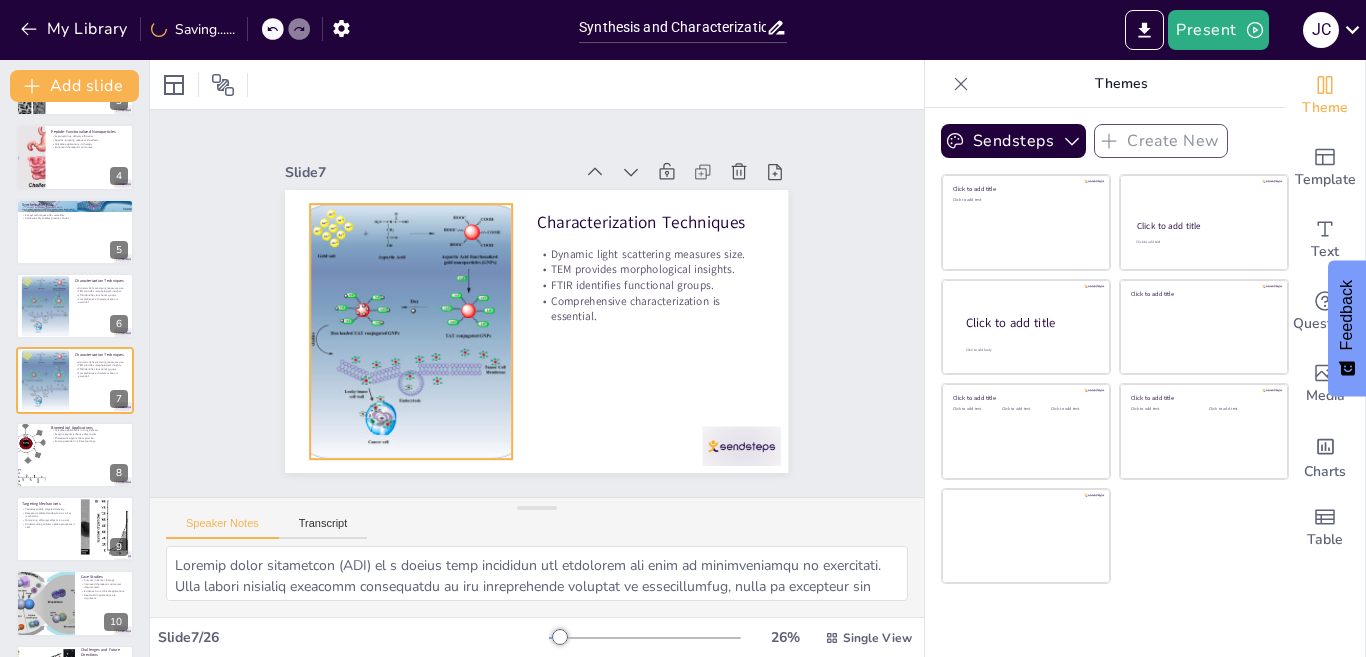 checkbox on "true" 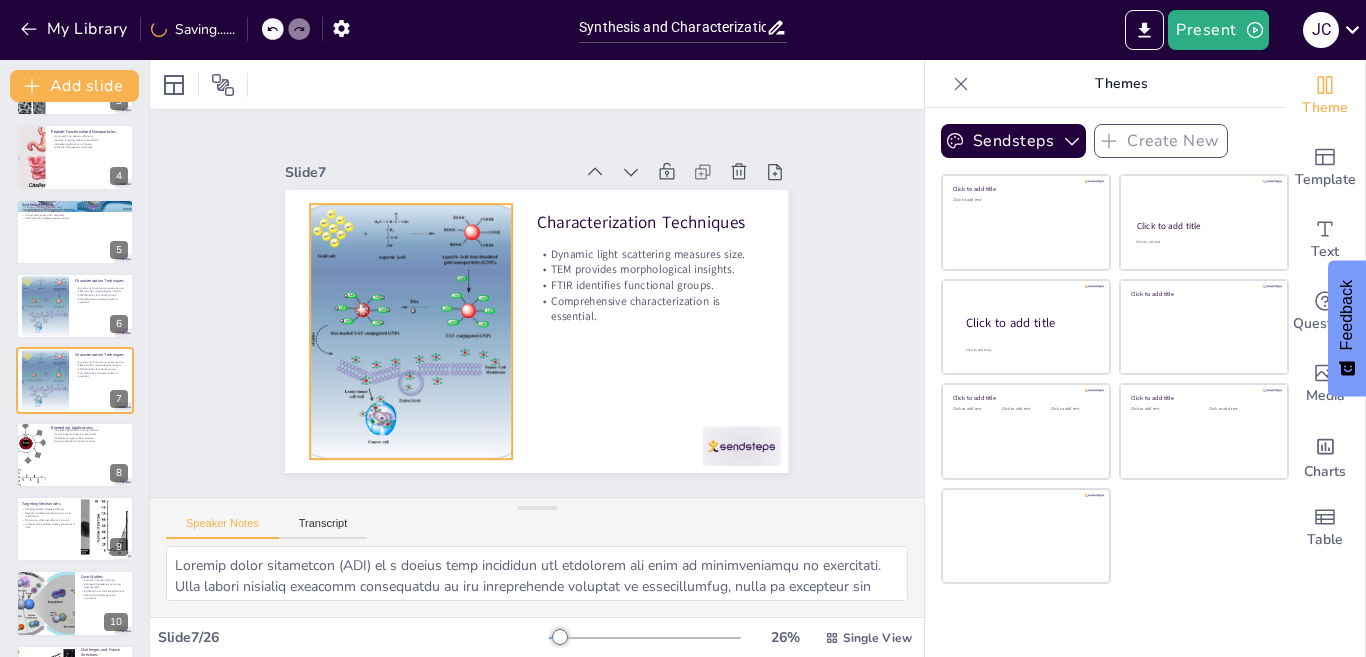 checkbox on "true" 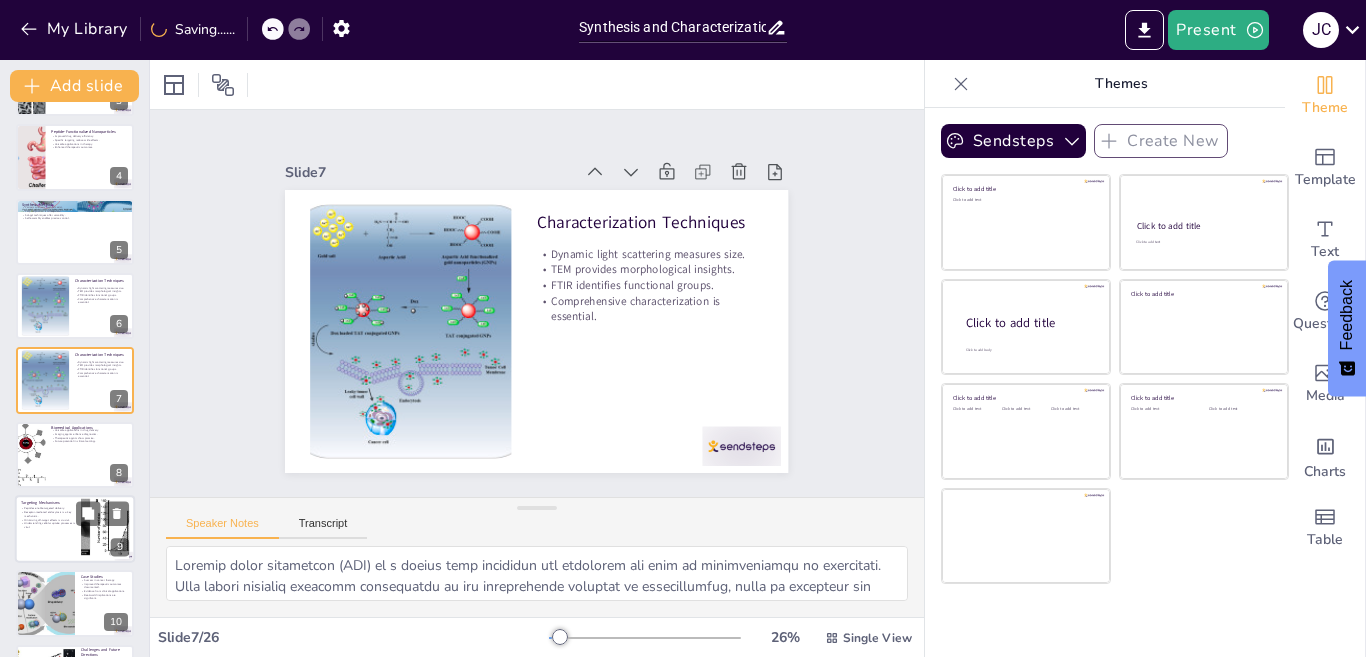checkbox on "true" 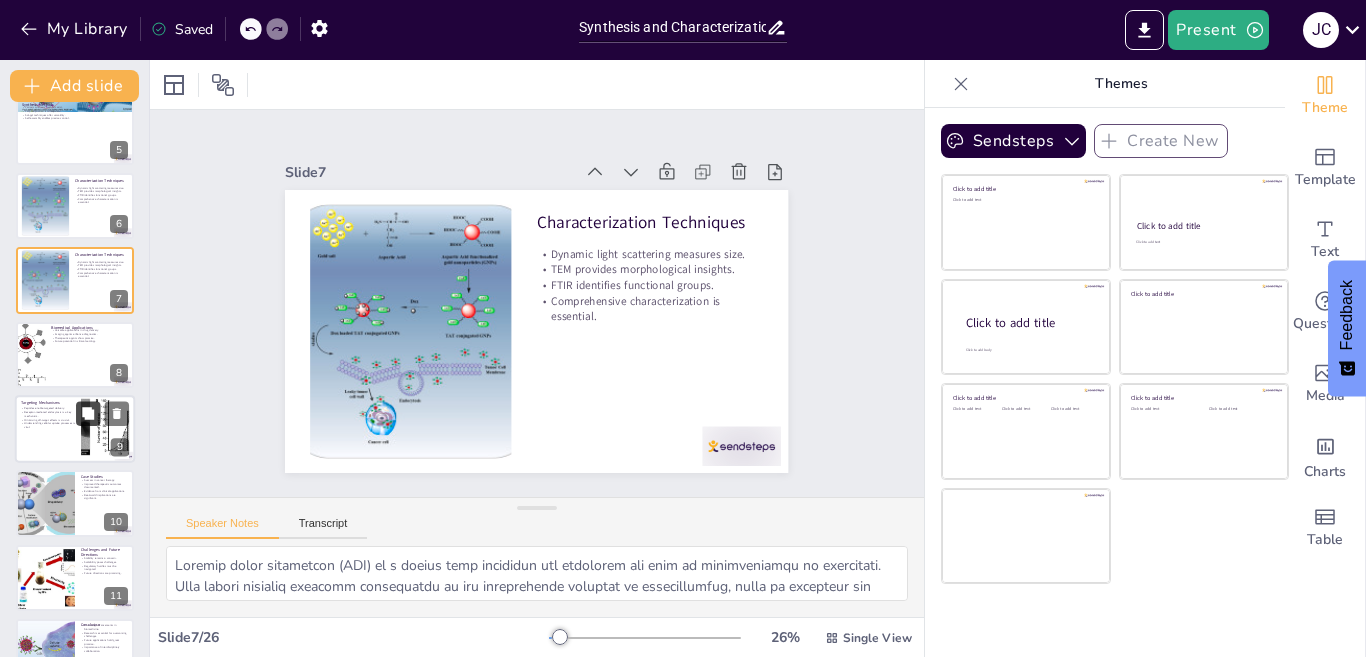 checkbox on "true" 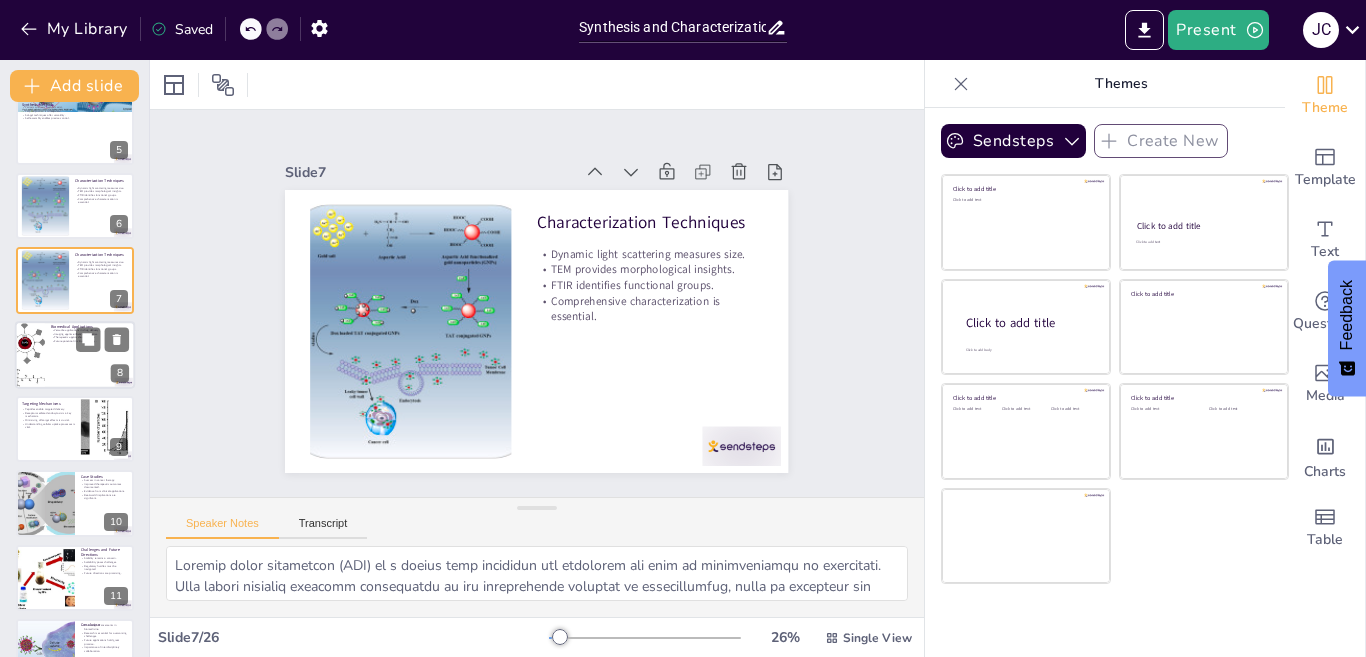 checkbox on "true" 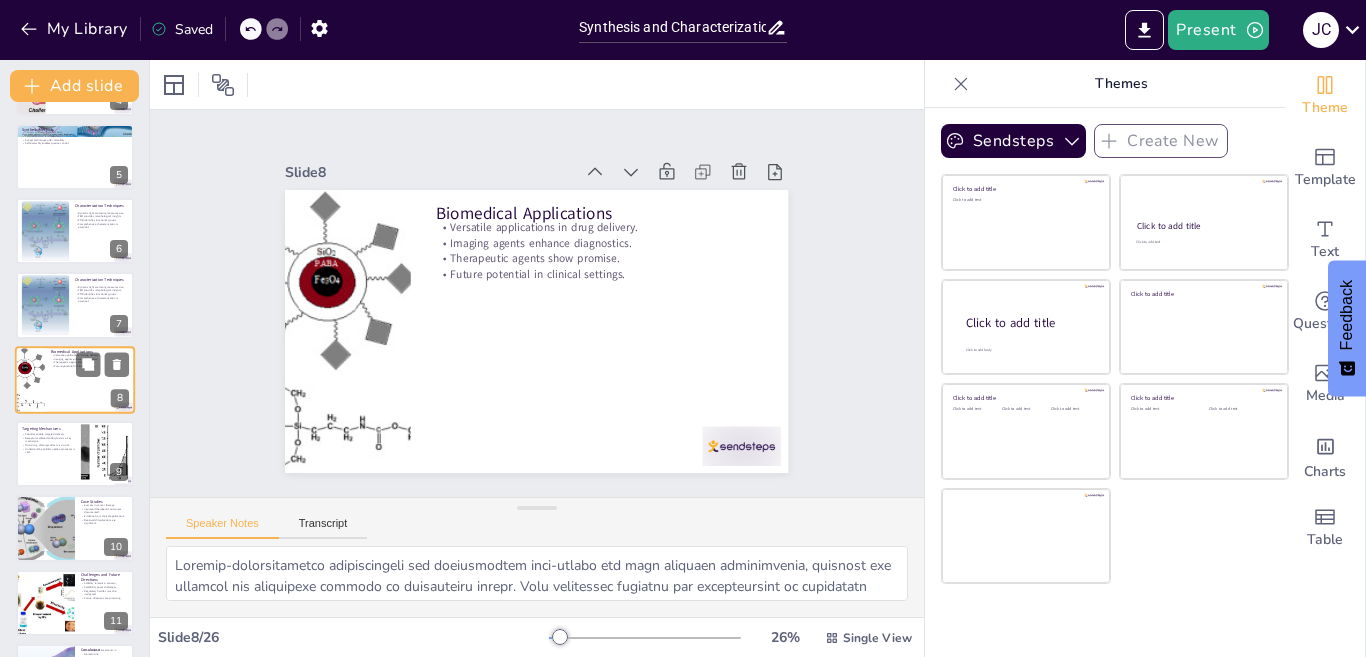 scroll, scrollTop: 392, scrollLeft: 0, axis: vertical 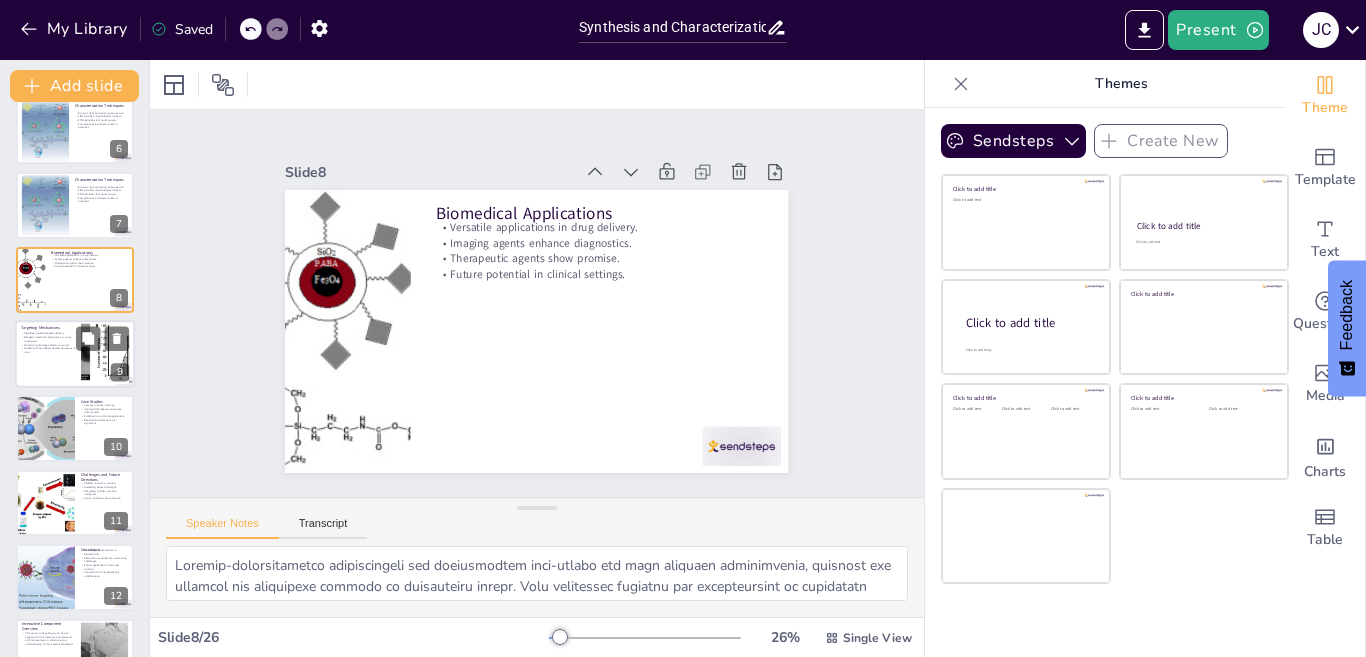 click on "Understanding cellular uptake processes is vital." at bounding box center [48, 350] 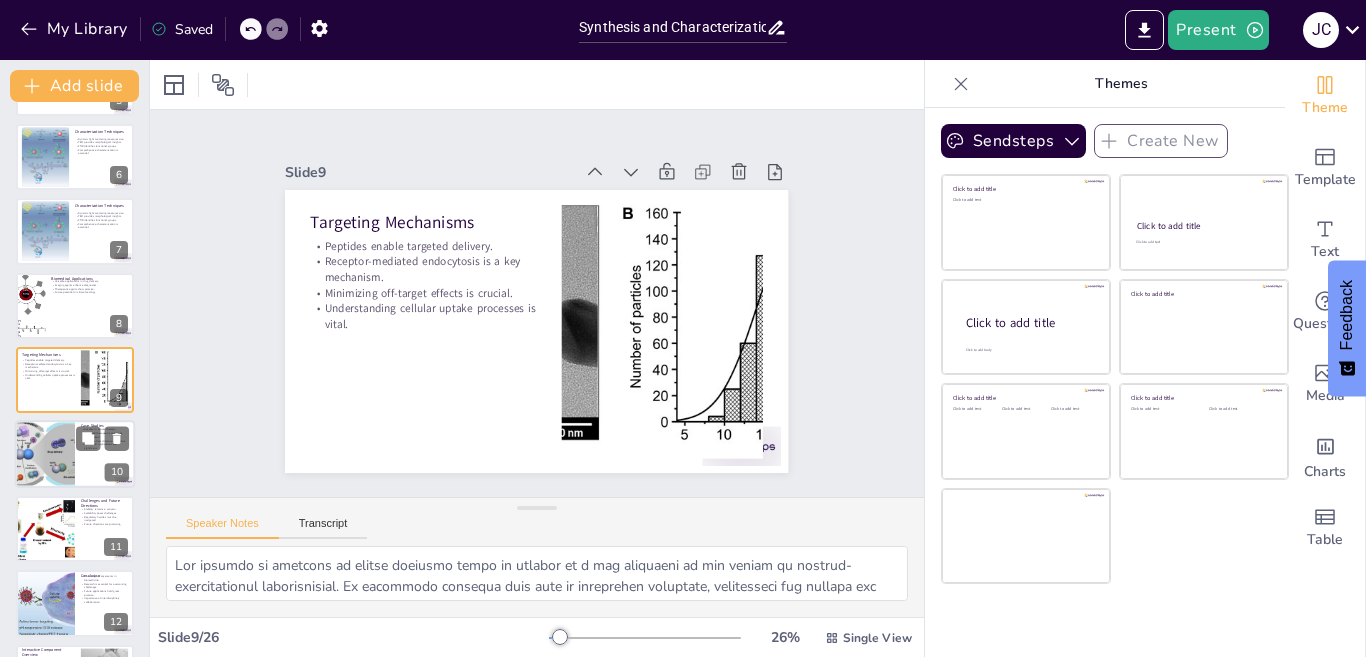 click at bounding box center [44, 455] 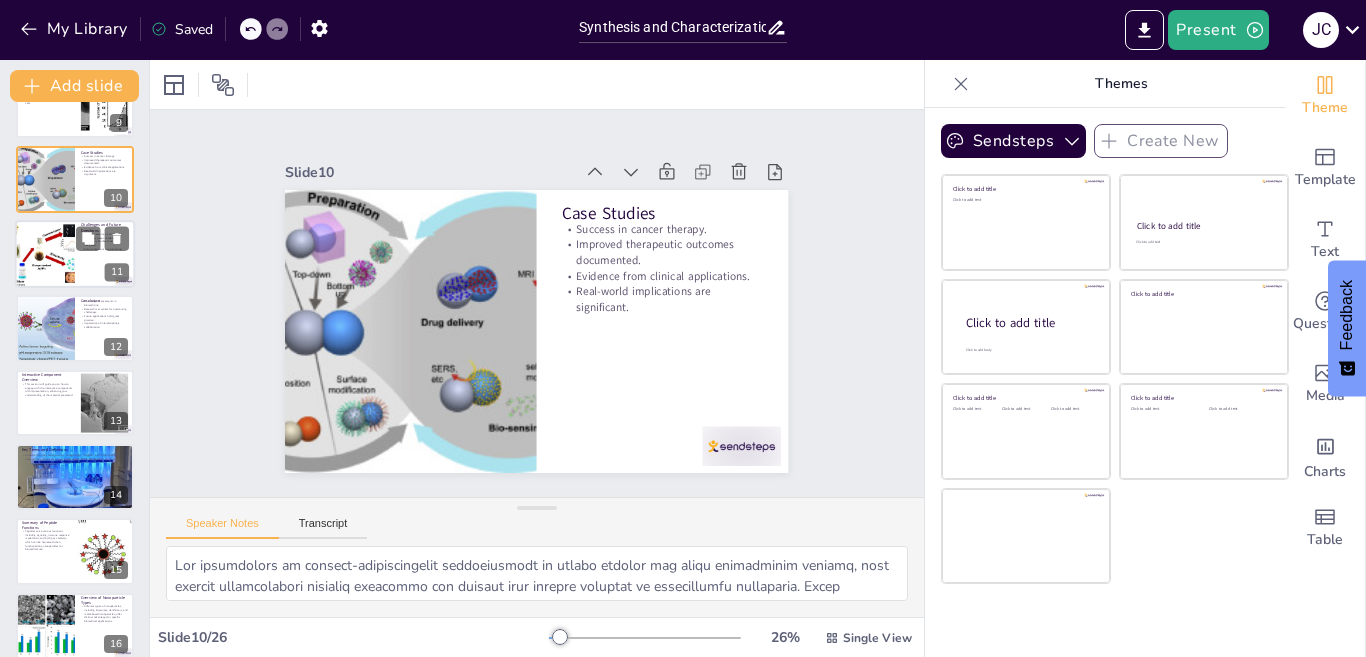 scroll, scrollTop: 741, scrollLeft: 0, axis: vertical 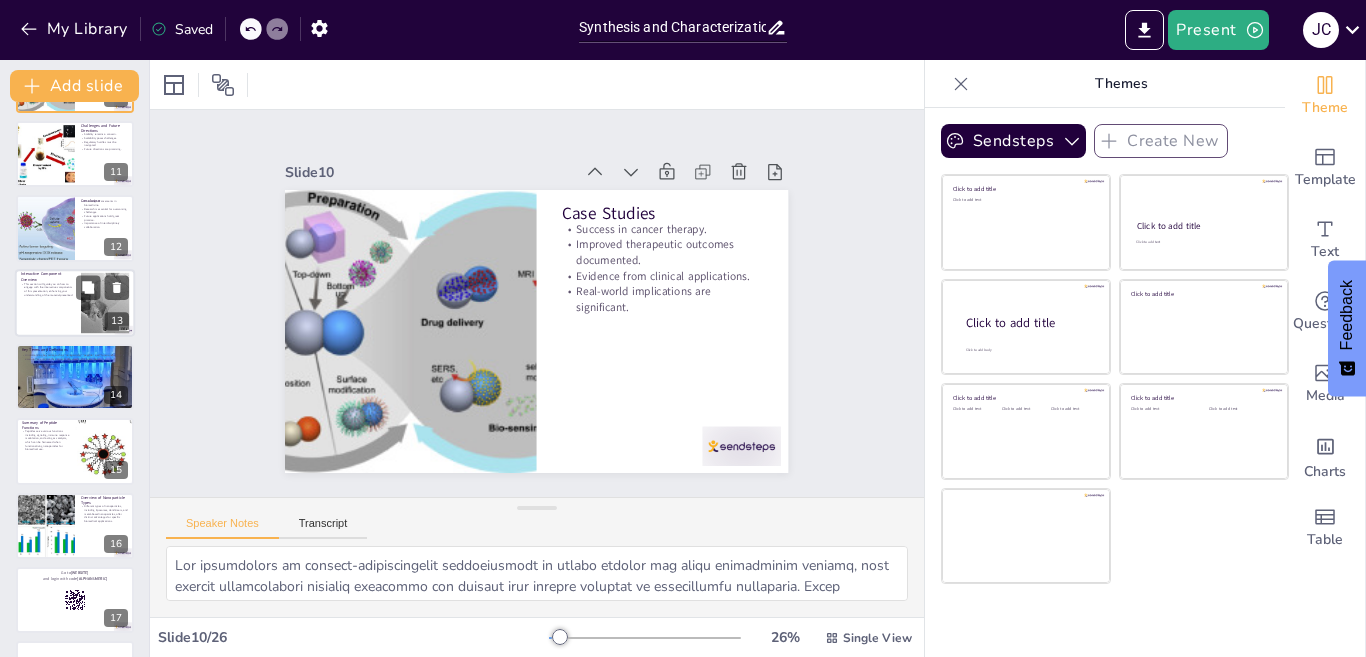 click on "Interactive Component Overview" at bounding box center [48, 276] 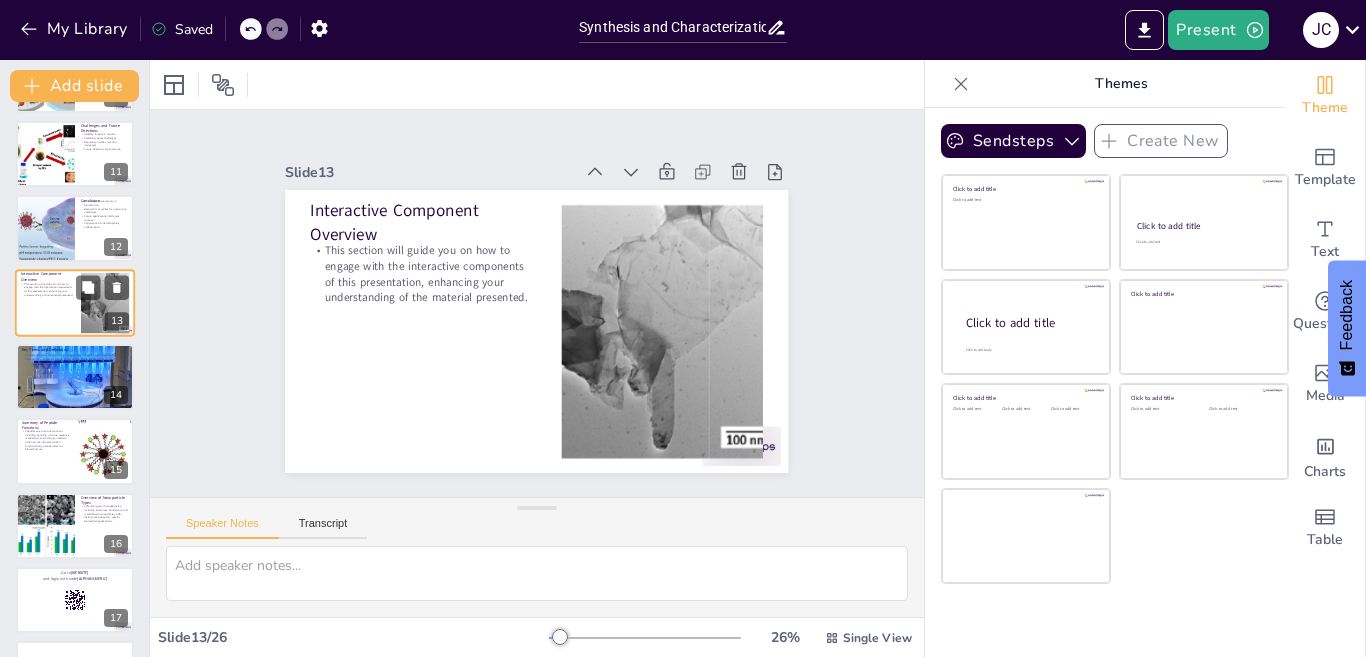 scroll, scrollTop: 664, scrollLeft: 0, axis: vertical 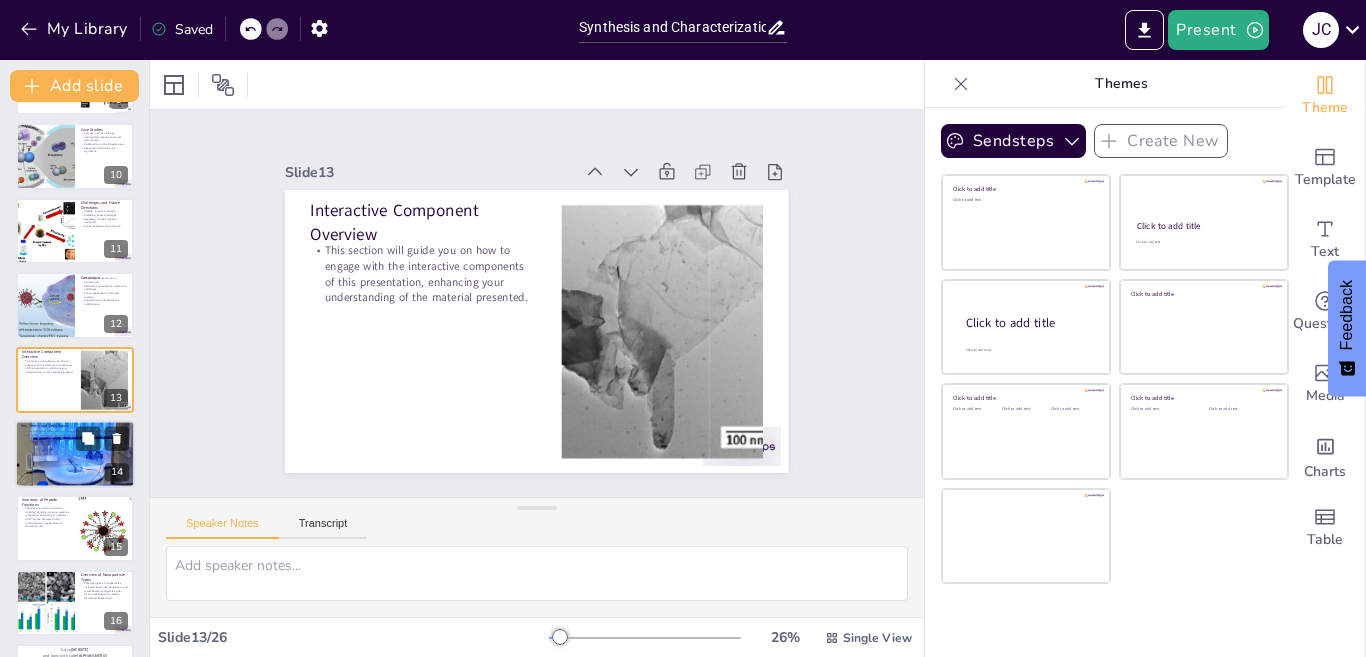 click at bounding box center (75, 454) 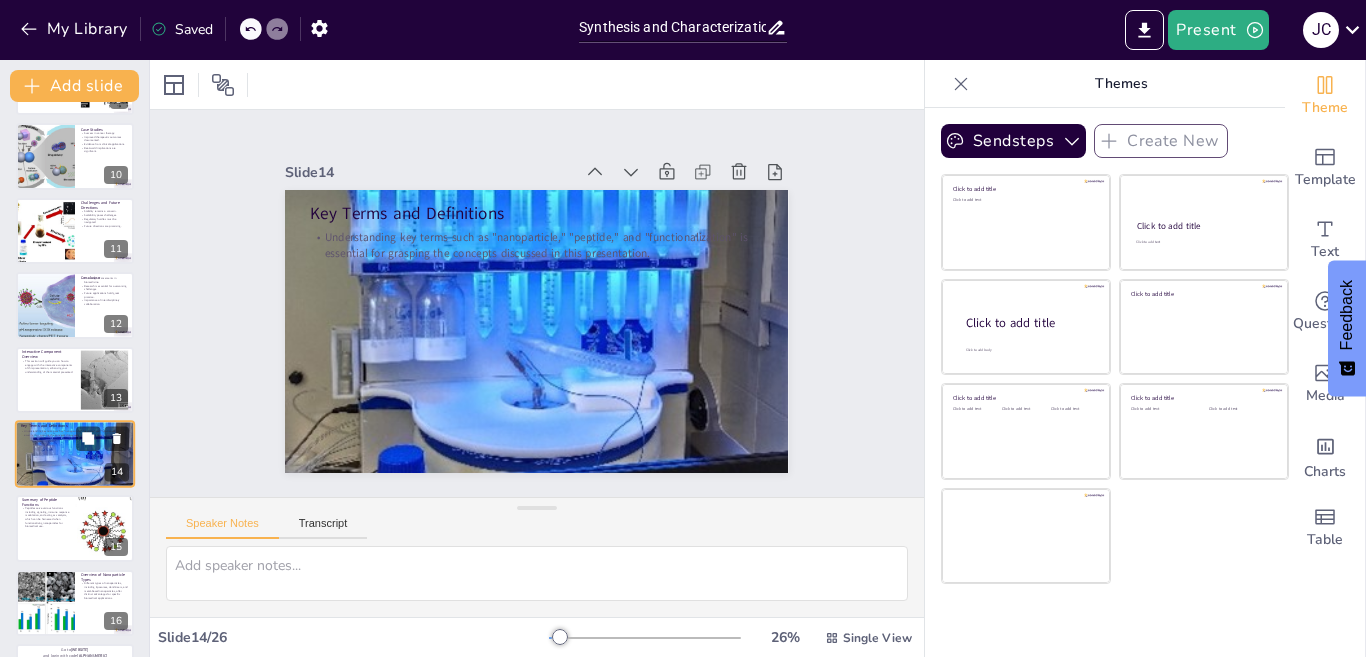 scroll, scrollTop: 738, scrollLeft: 0, axis: vertical 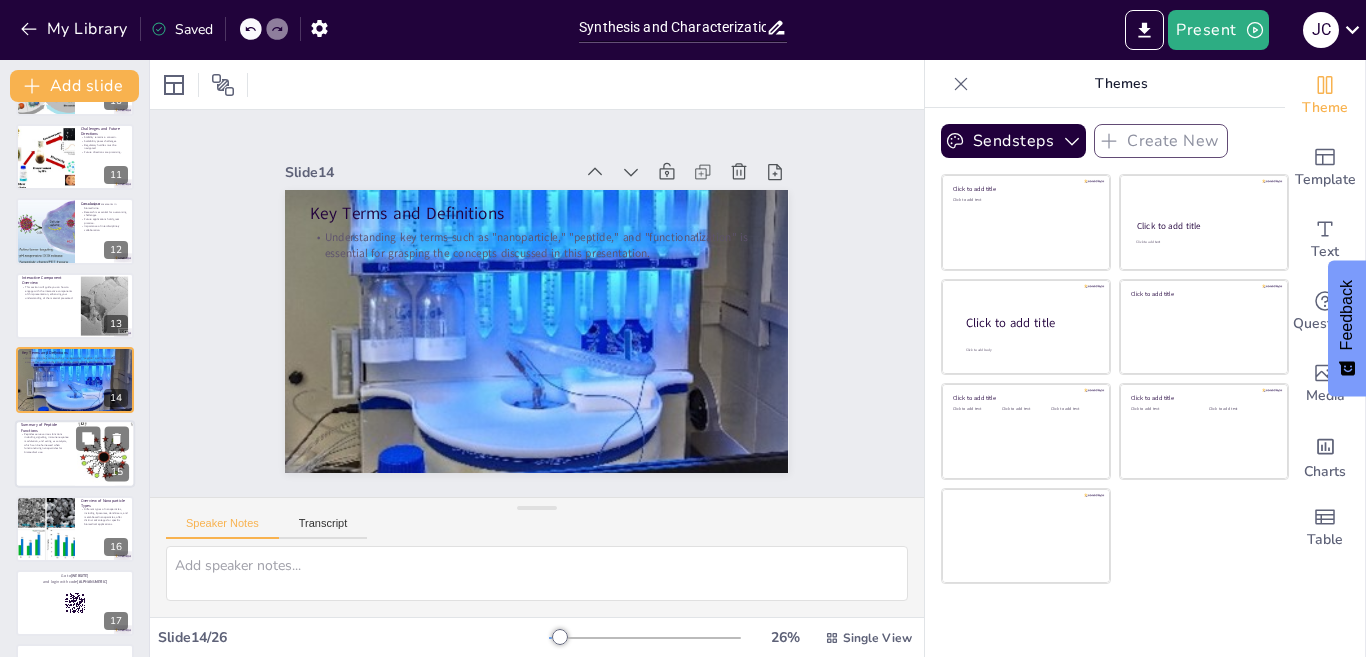 click at bounding box center [75, 455] 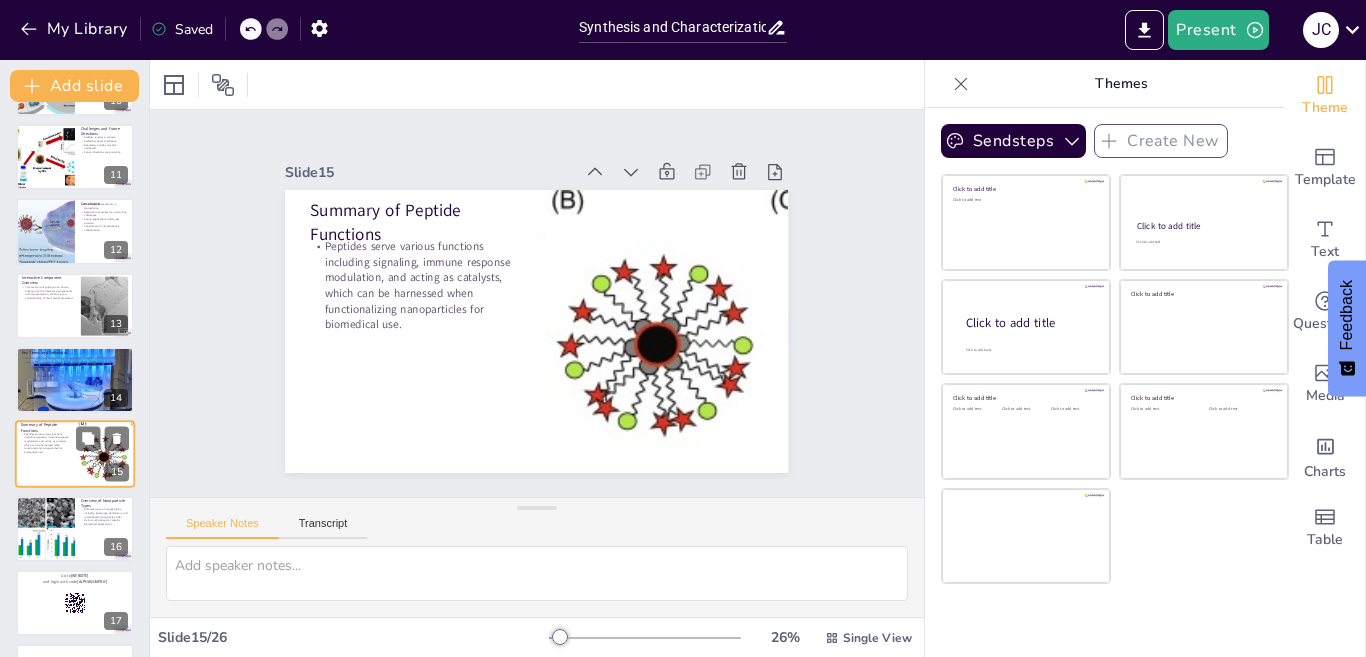 scroll, scrollTop: 812, scrollLeft: 0, axis: vertical 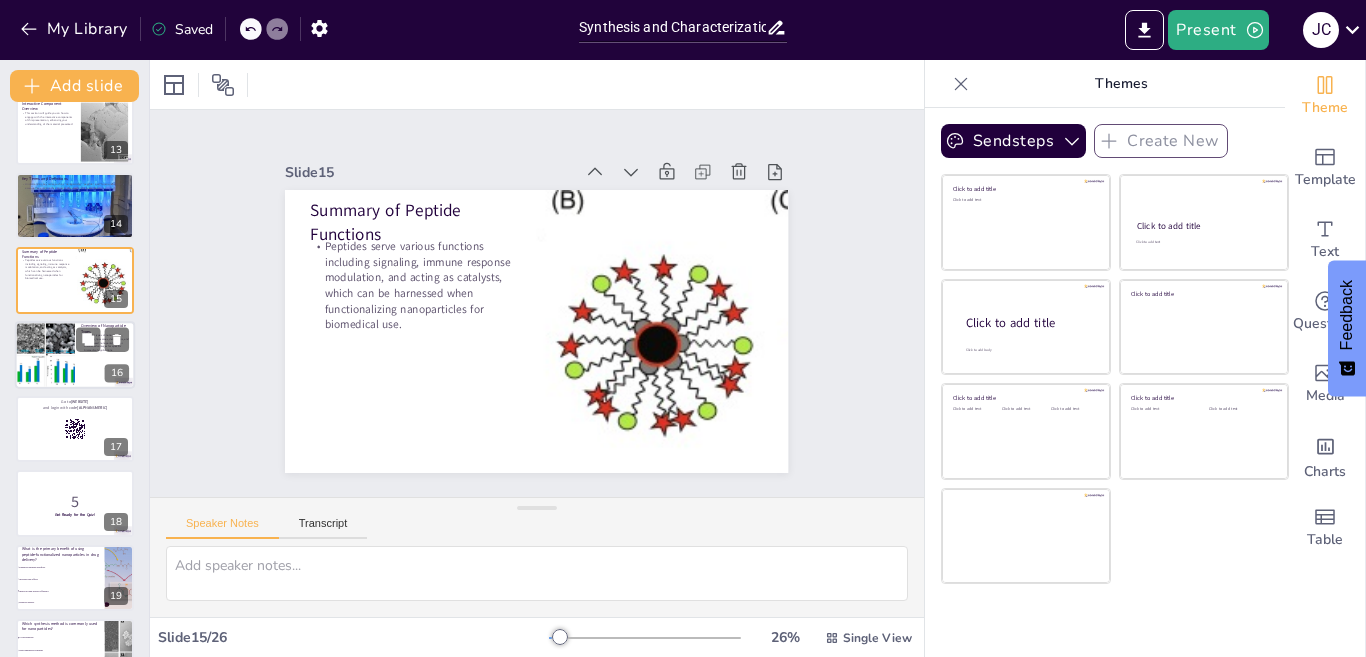 click at bounding box center (45, 355) 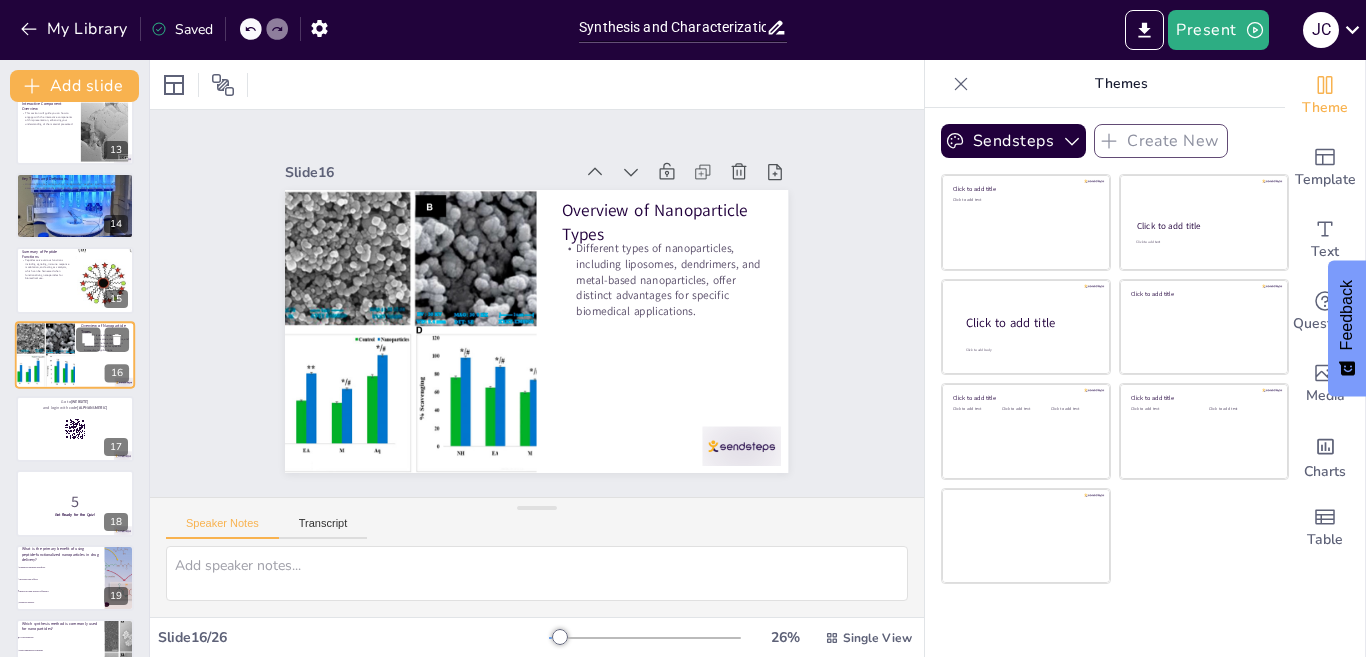 scroll, scrollTop: 887, scrollLeft: 0, axis: vertical 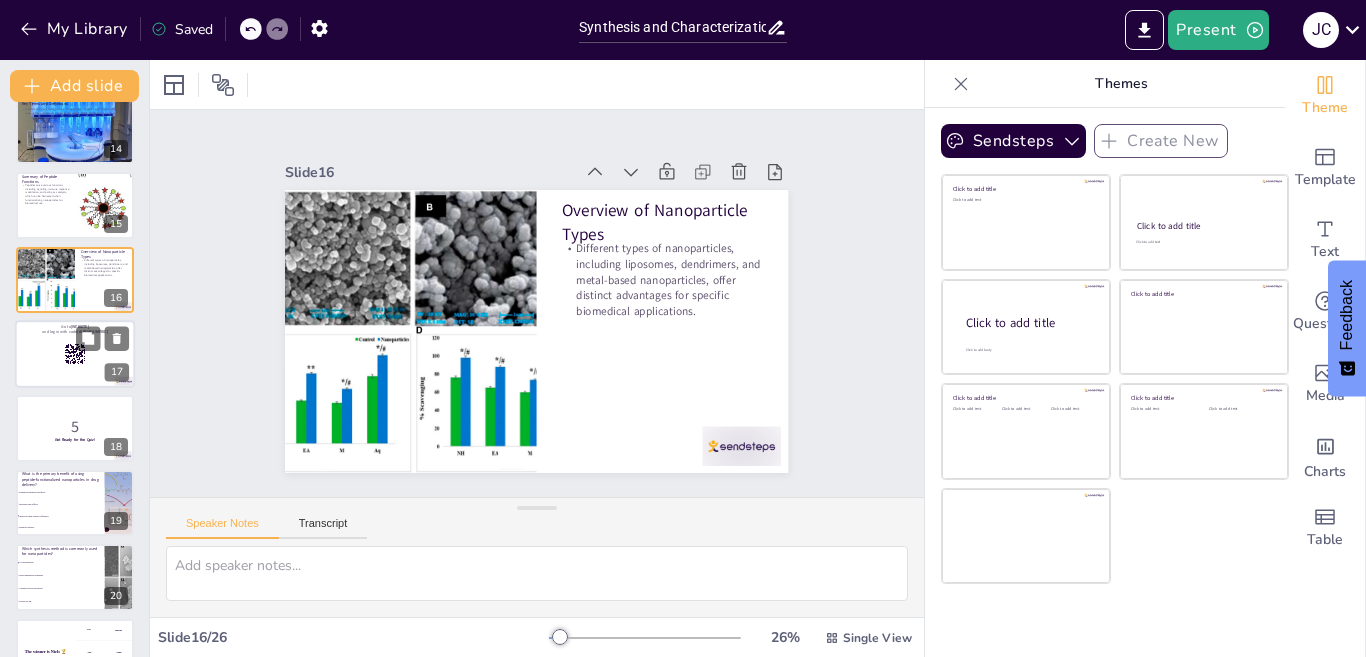 click 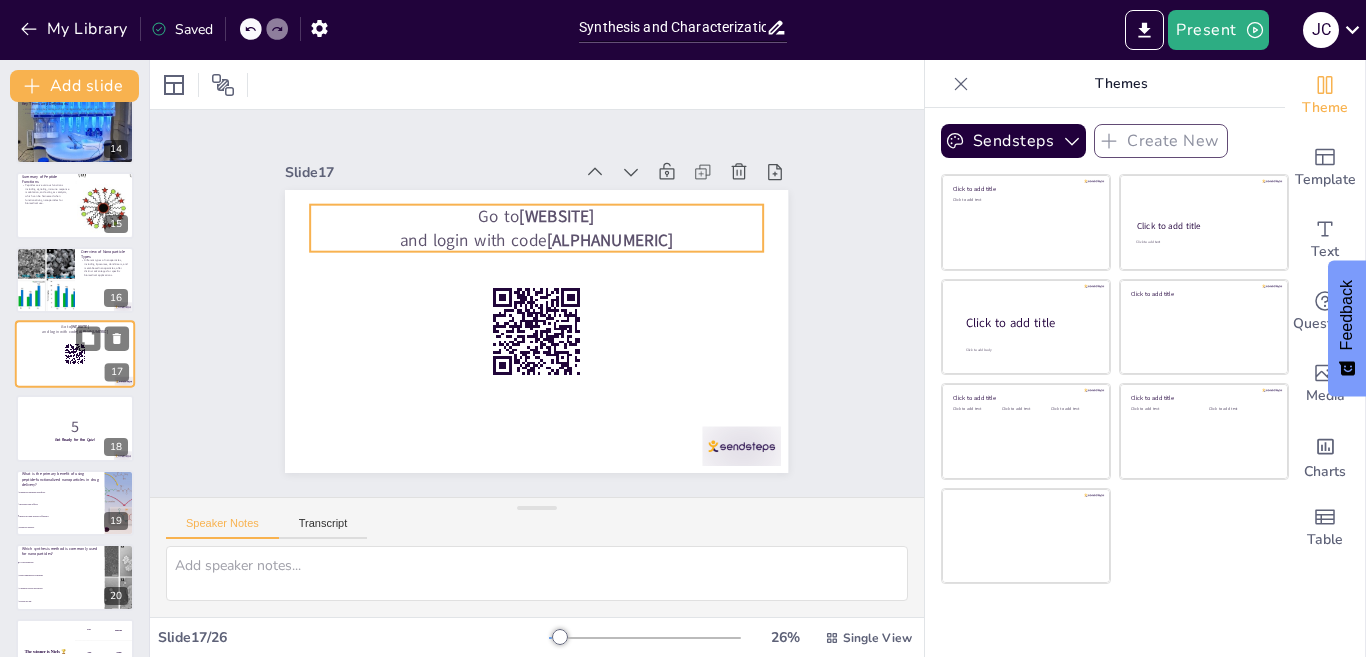 scroll, scrollTop: 961, scrollLeft: 0, axis: vertical 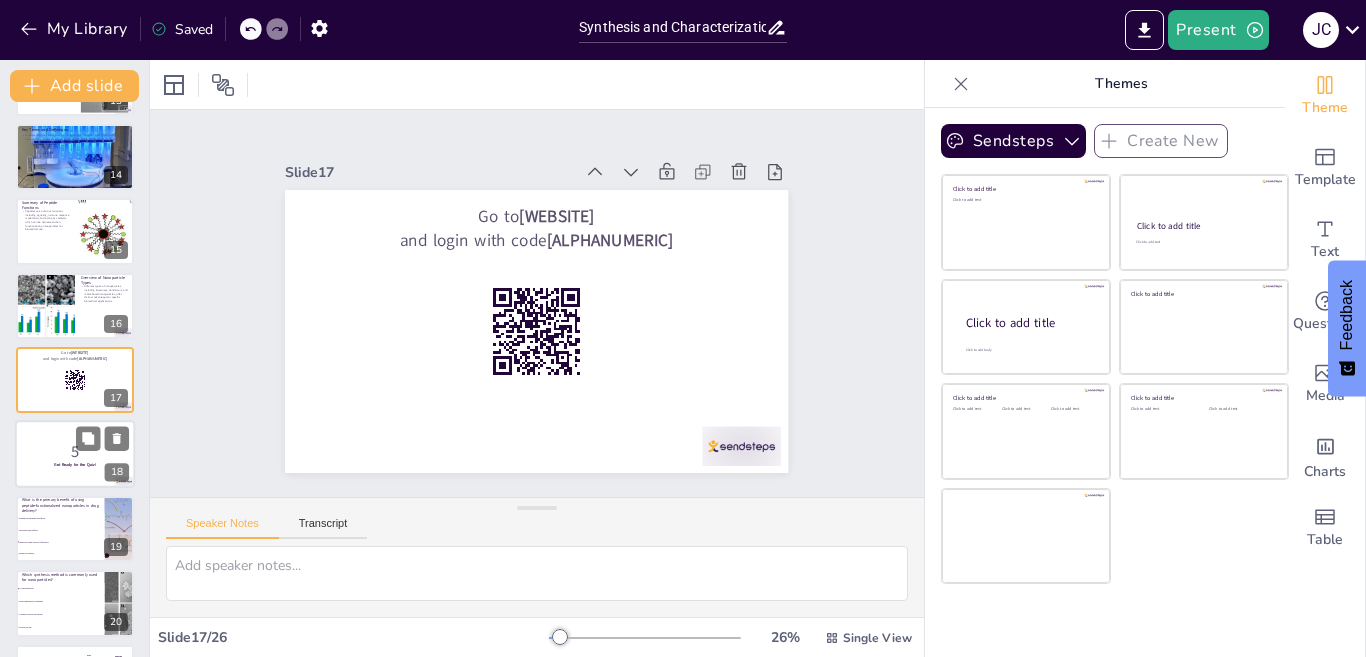 click on "5" at bounding box center (75, 452) 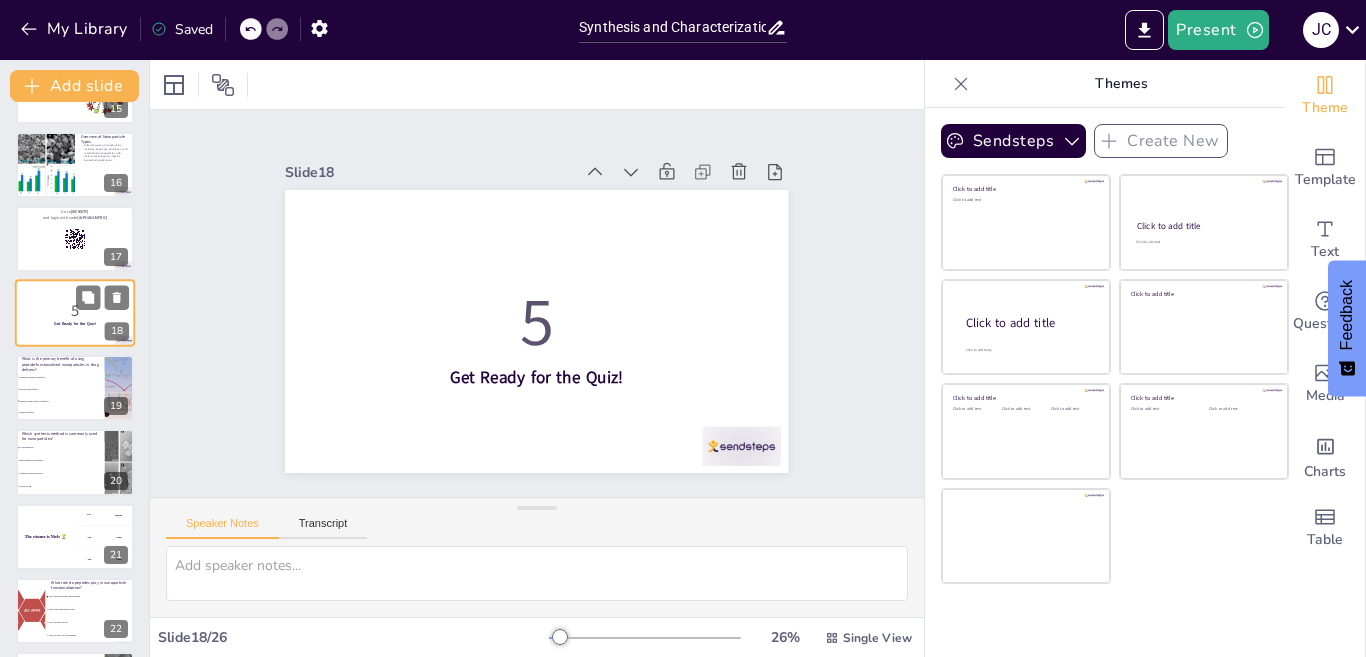 scroll, scrollTop: 1136, scrollLeft: 0, axis: vertical 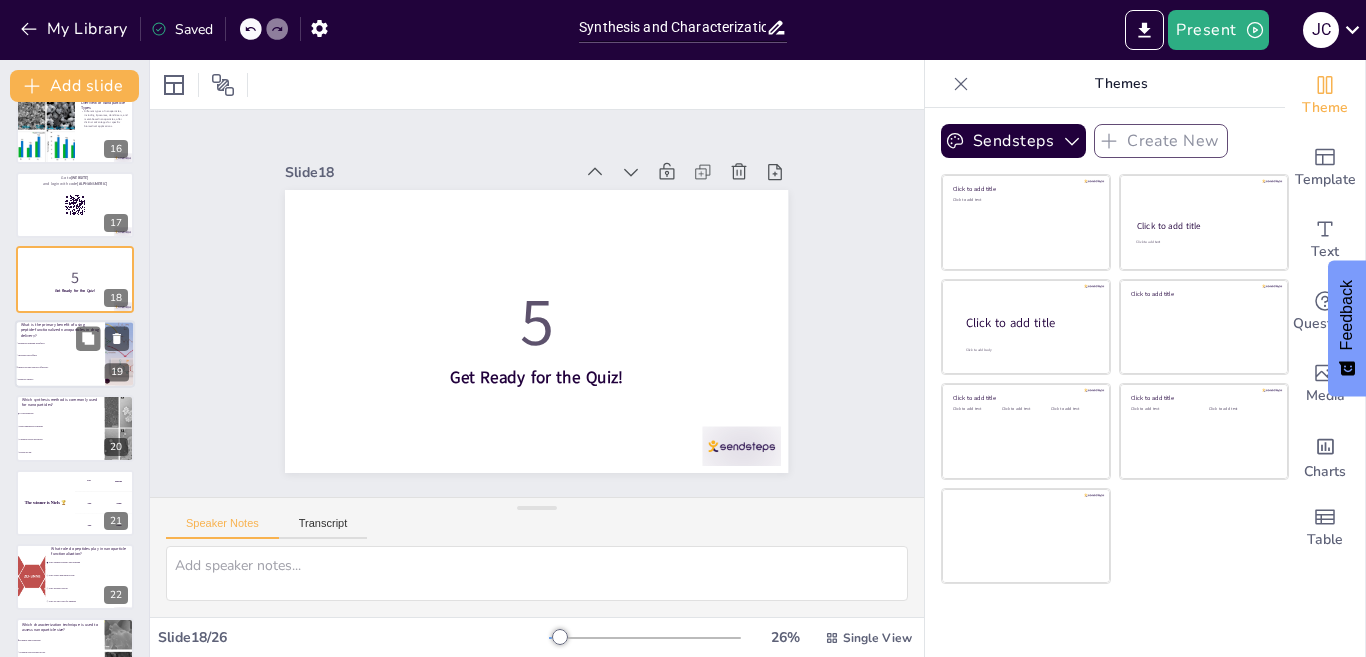 click on "Increased side effects" at bounding box center [60, 355] 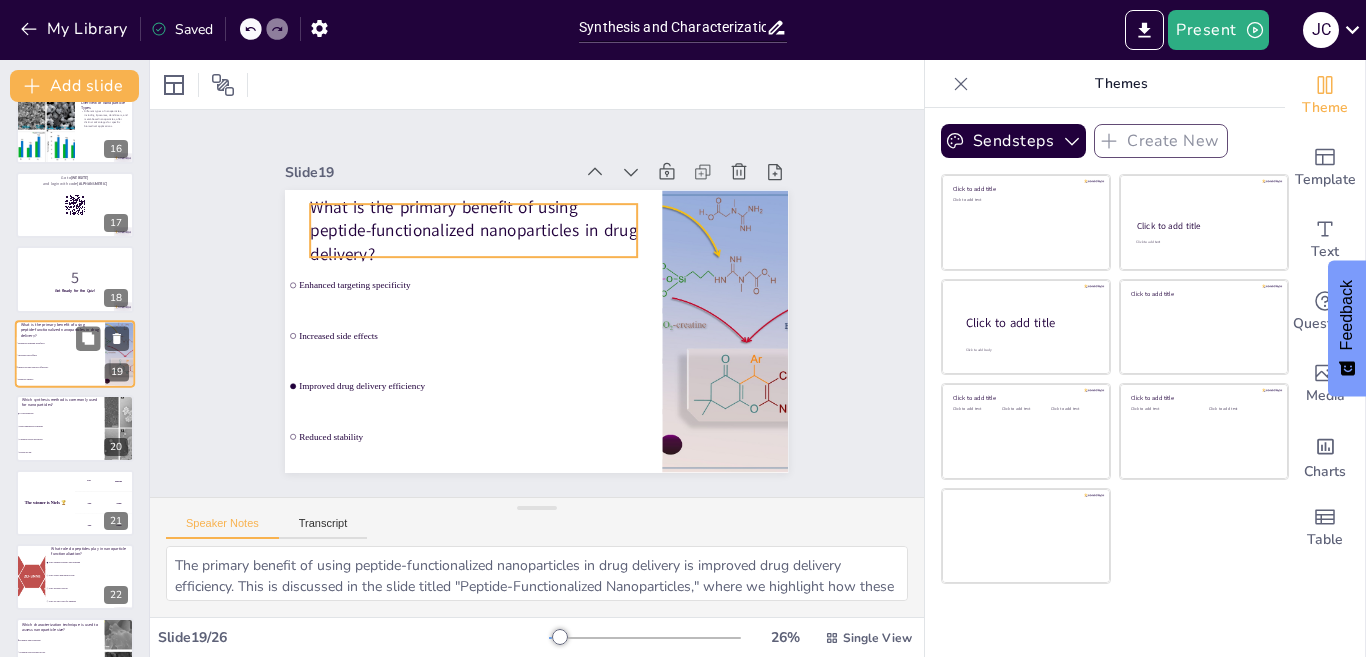 scroll, scrollTop: 1110, scrollLeft: 0, axis: vertical 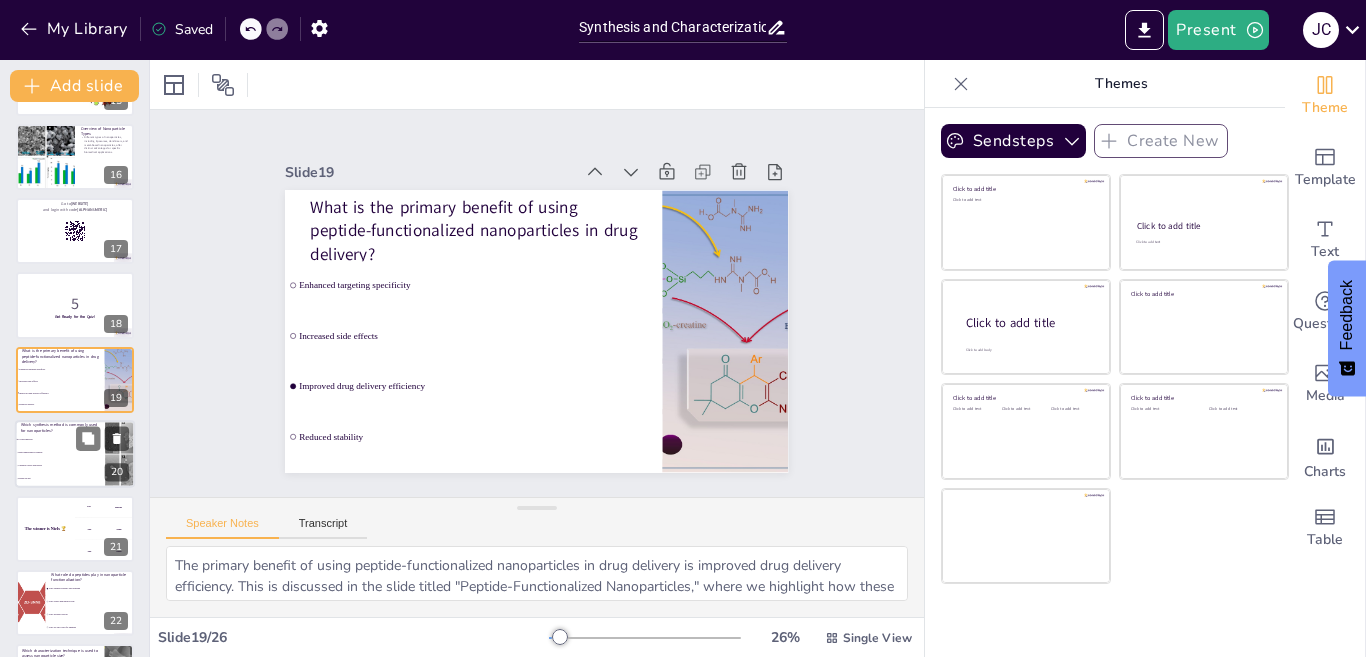 click on "High-temperature synthesis" at bounding box center (60, 453) 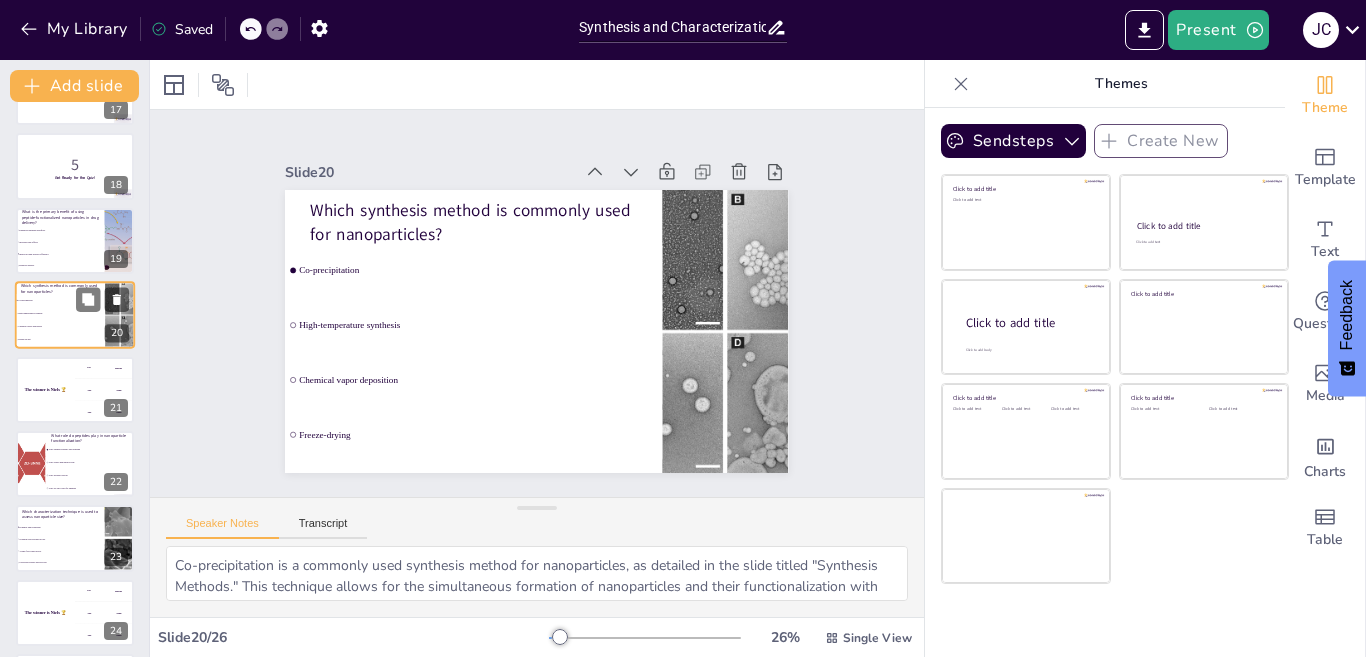 scroll, scrollTop: 1284, scrollLeft: 0, axis: vertical 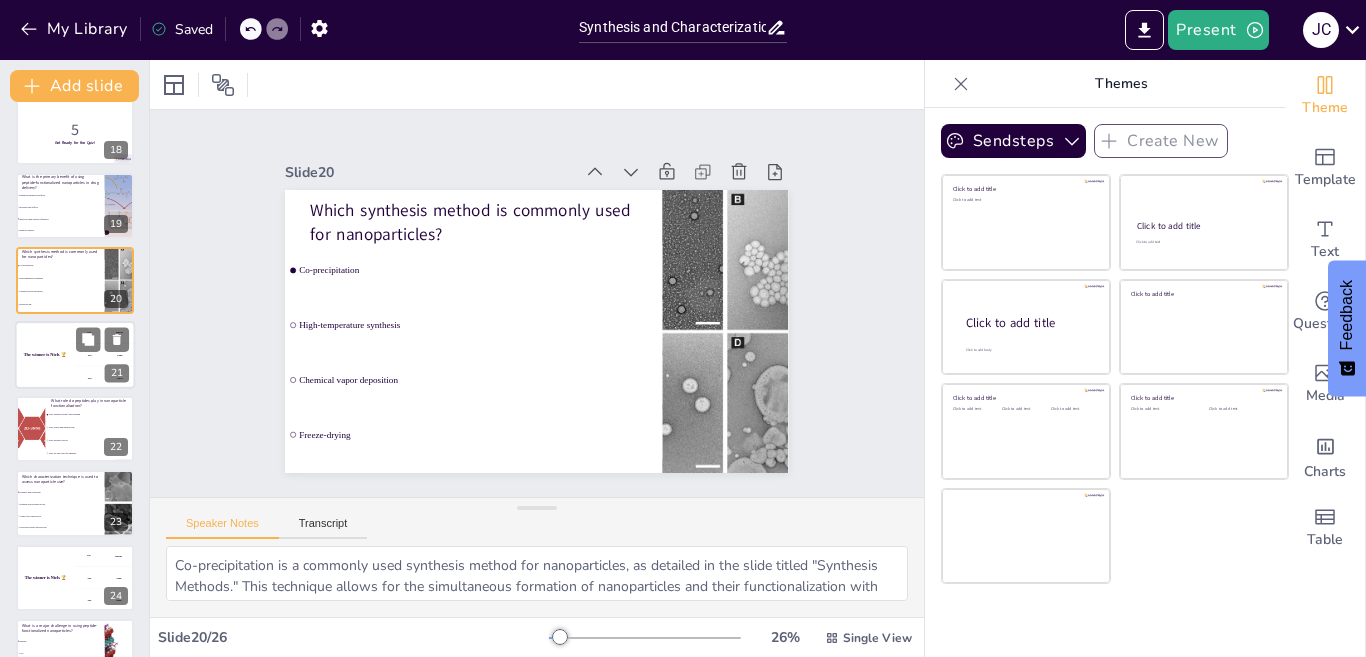 click on "The winner is   Niels 🏆" at bounding box center (45, 355) 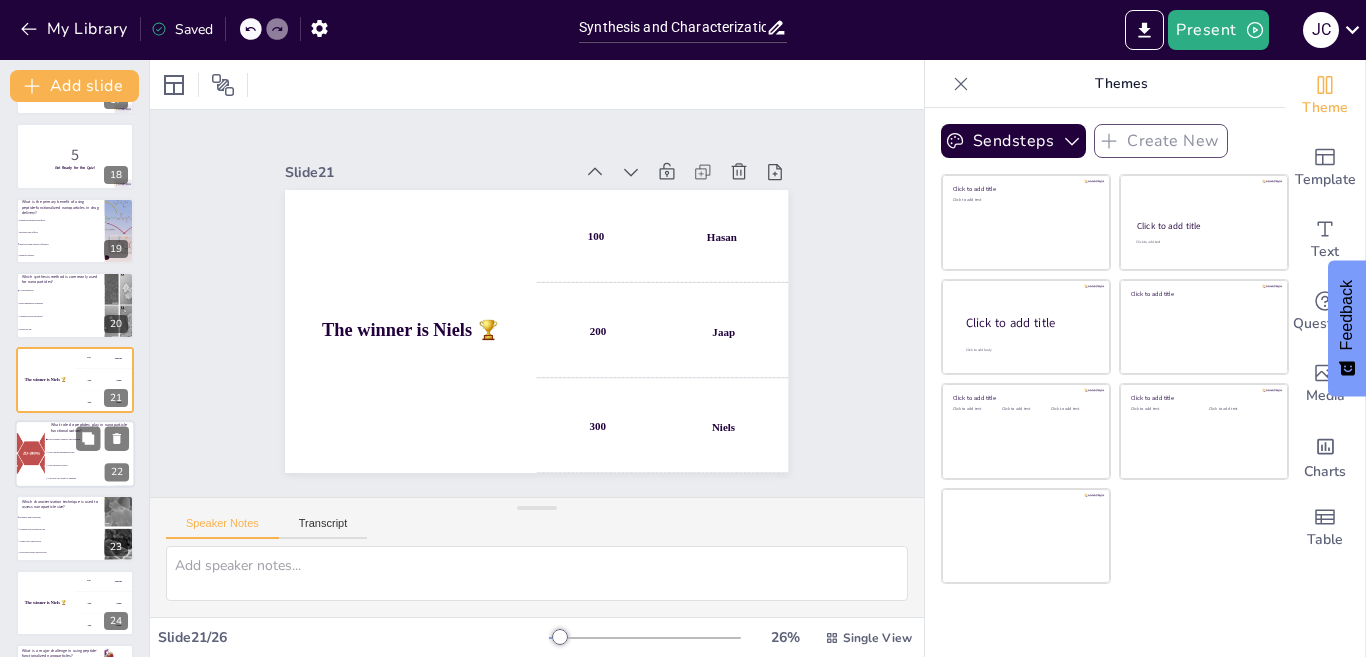 click on "They reduce nanoparticle size" at bounding box center (91, 452) 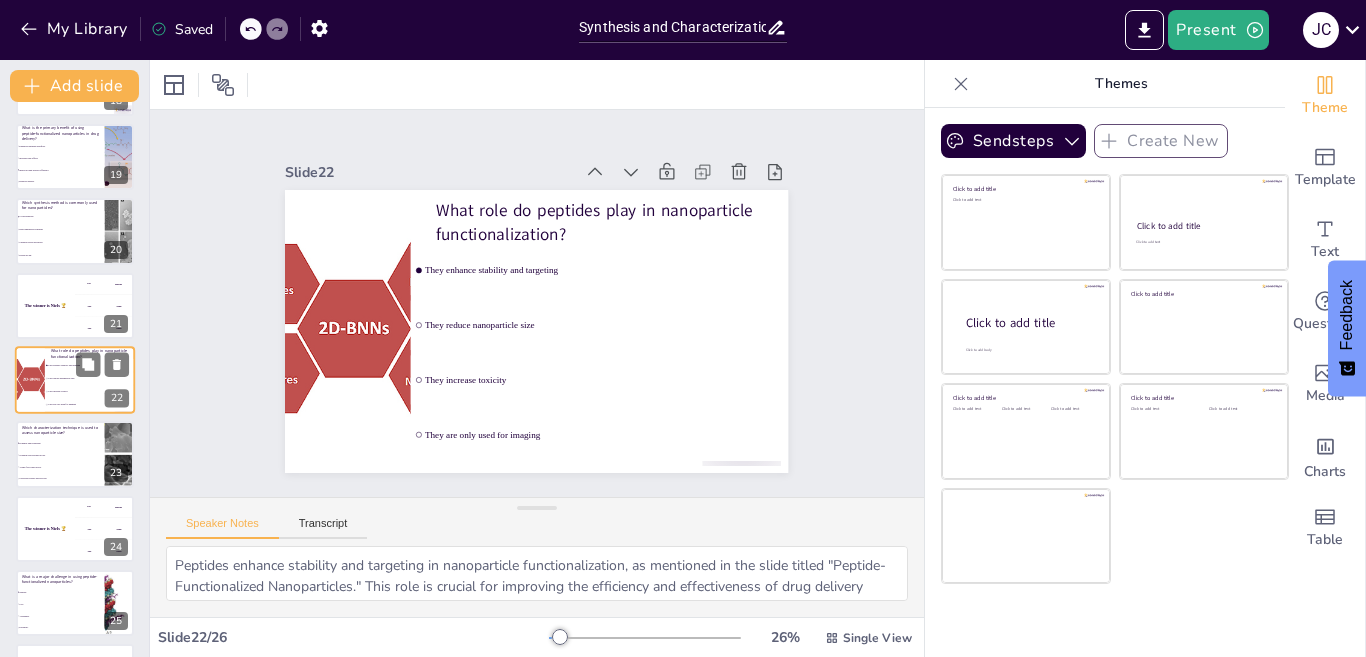 scroll, scrollTop: 1403, scrollLeft: 0, axis: vertical 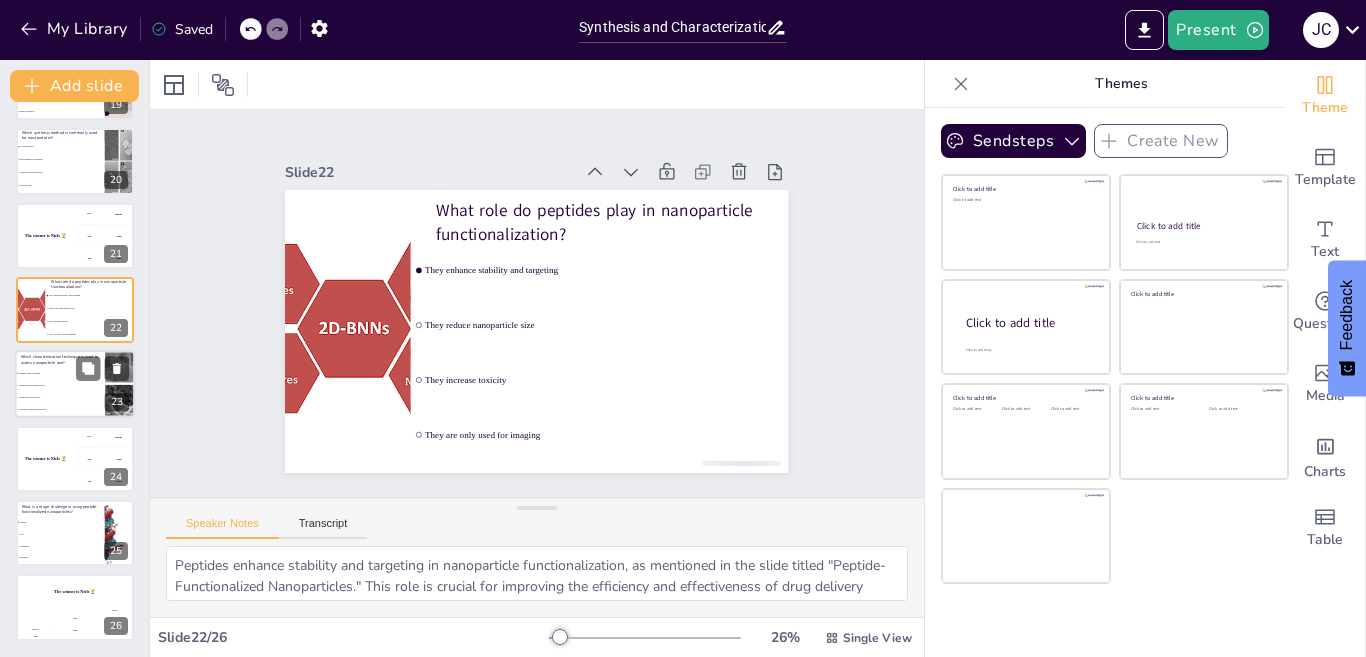 click on "Atomic force microscopy" at bounding box center [61, 397] 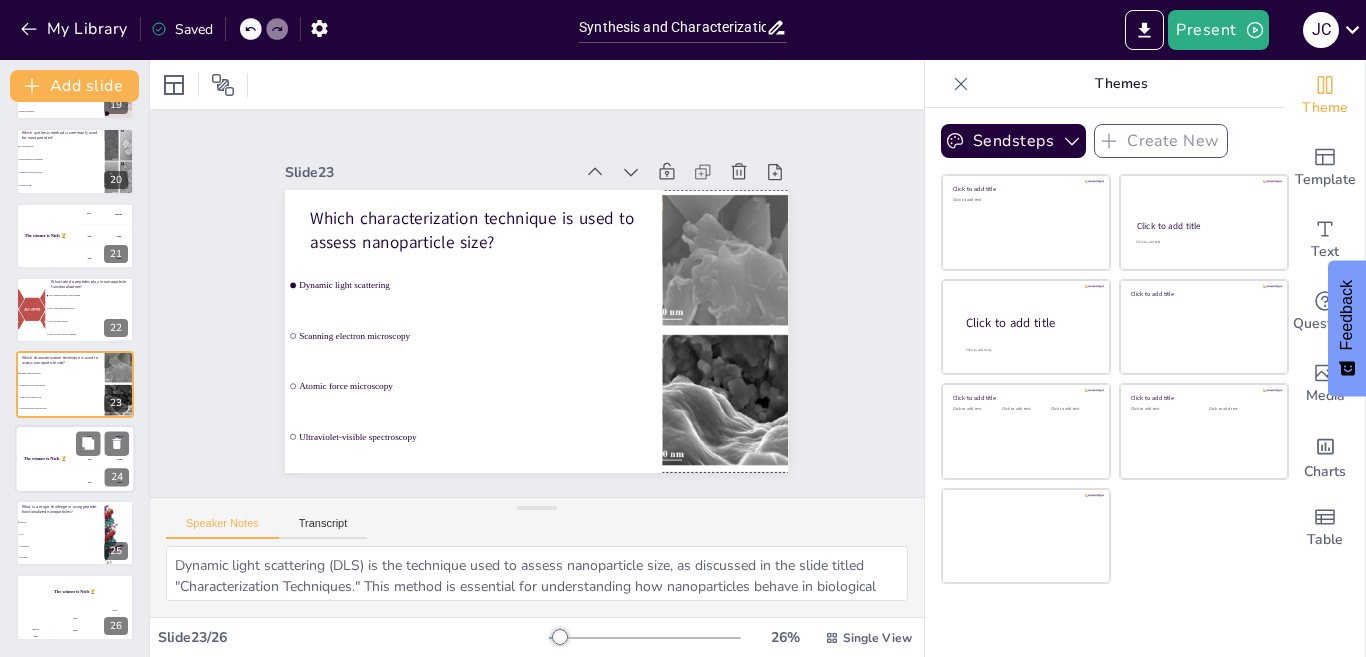 click on "The winner is   Niels 🏆" at bounding box center [45, 459] 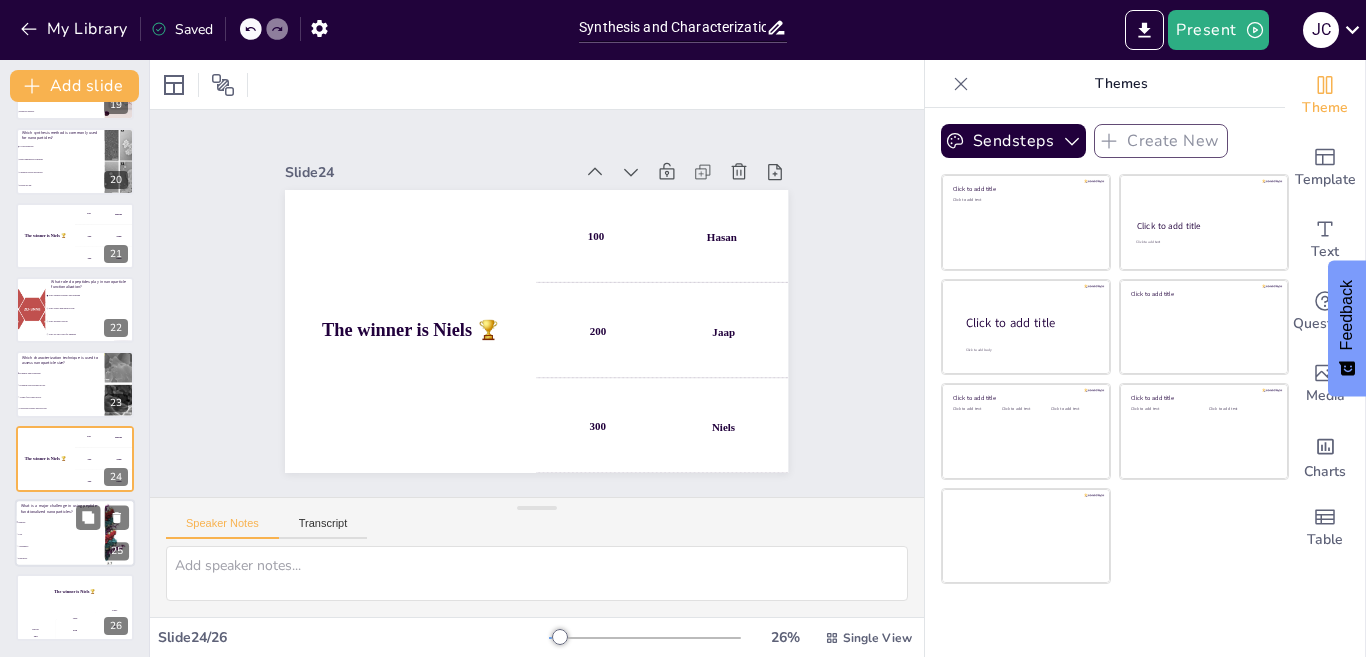 click on "Popularity" at bounding box center (61, 558) 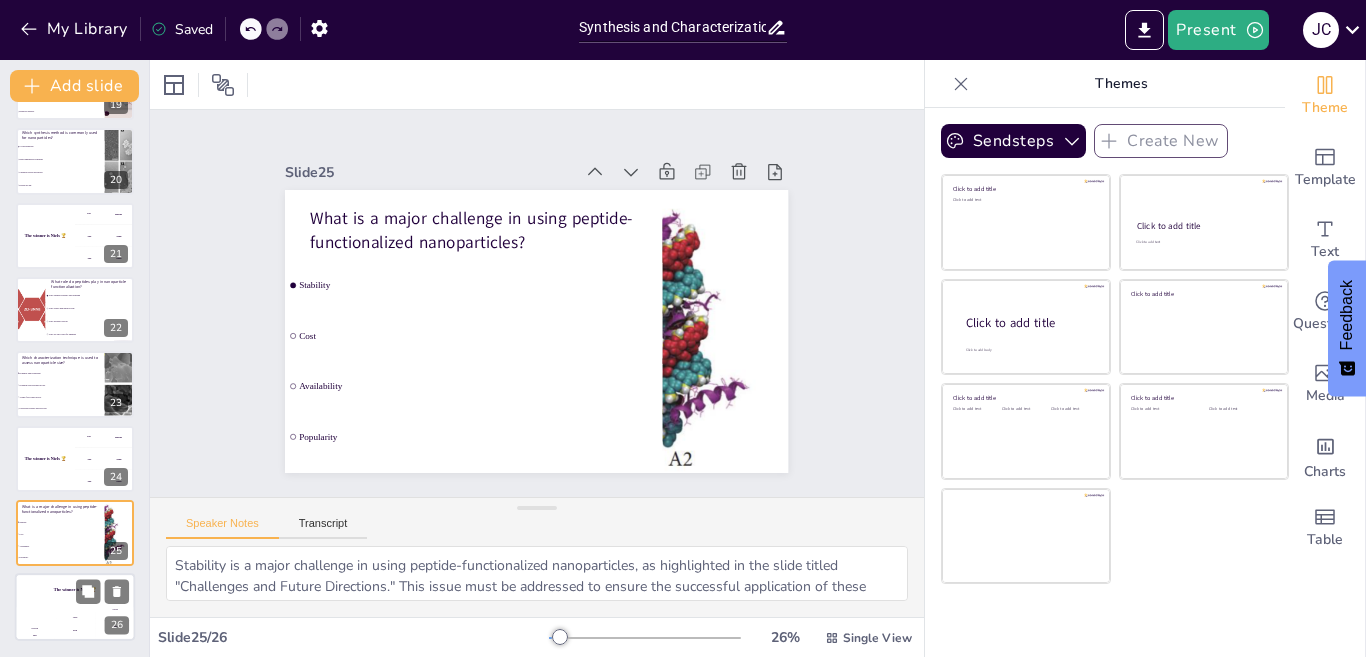click on "[NAME] 100" at bounding box center [35, 625] 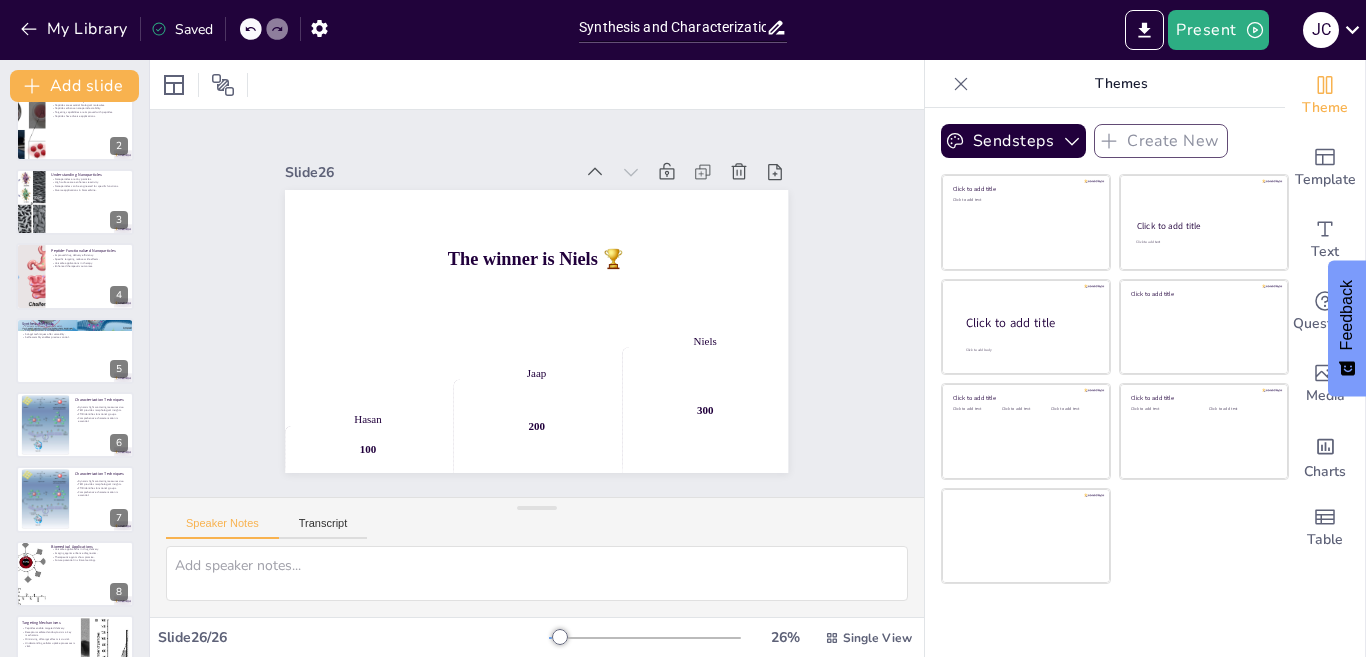 scroll, scrollTop: 0, scrollLeft: 0, axis: both 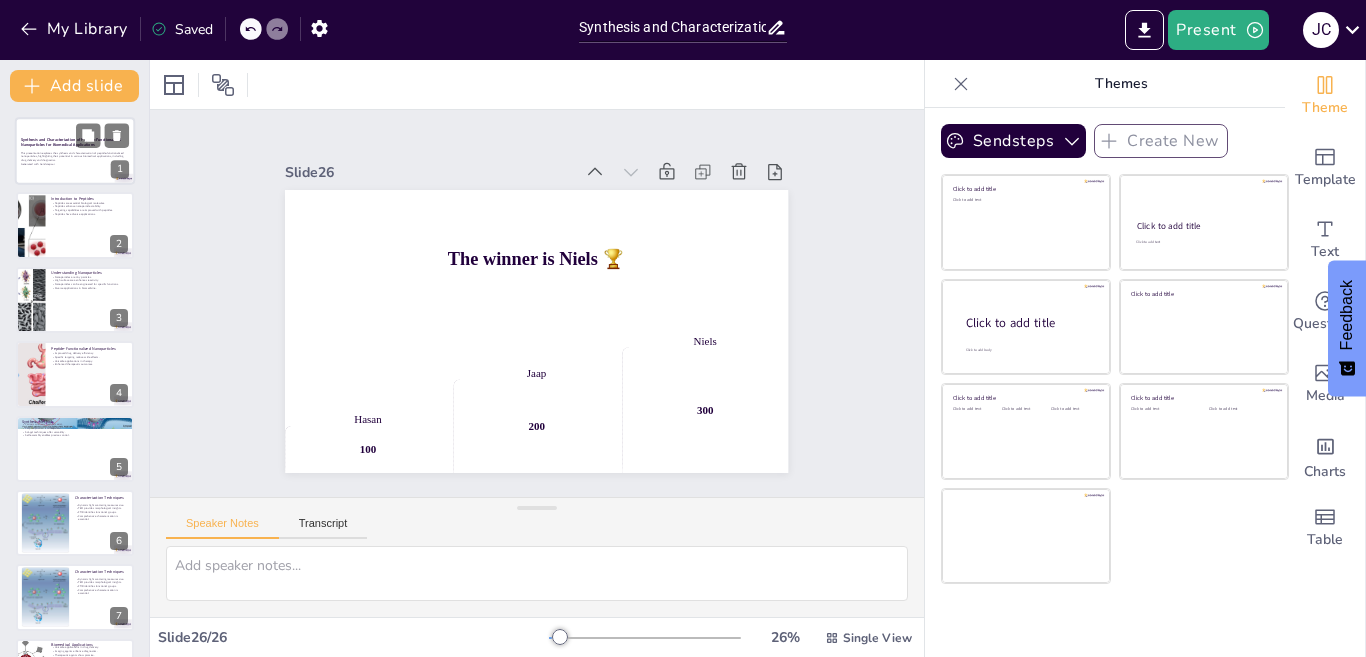 click at bounding box center (75, 151) 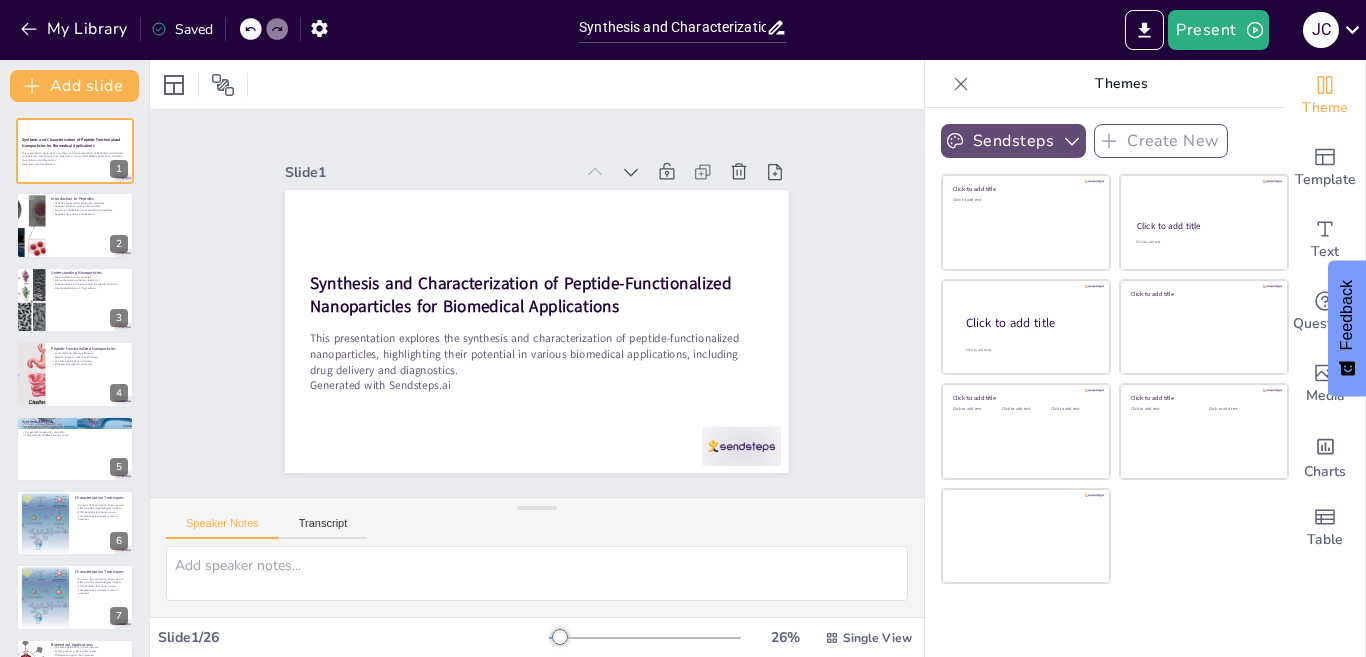 click 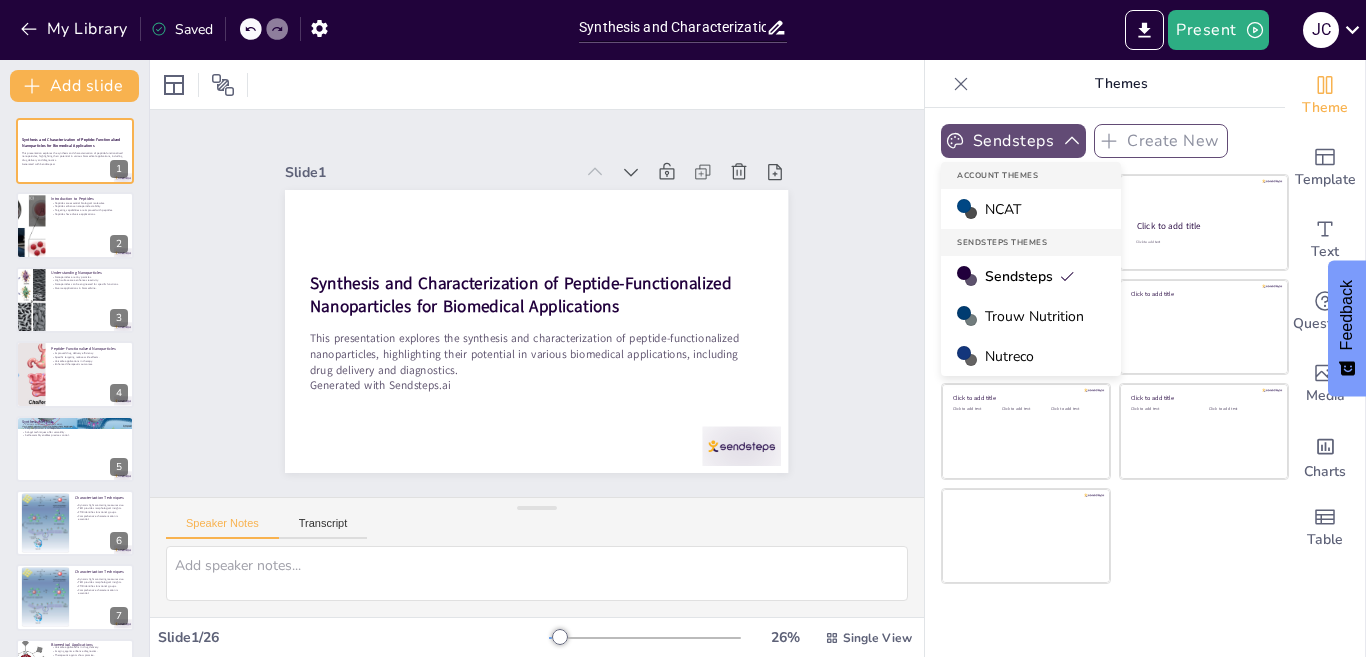 click on "Sendsteps" at bounding box center [1030, 276] 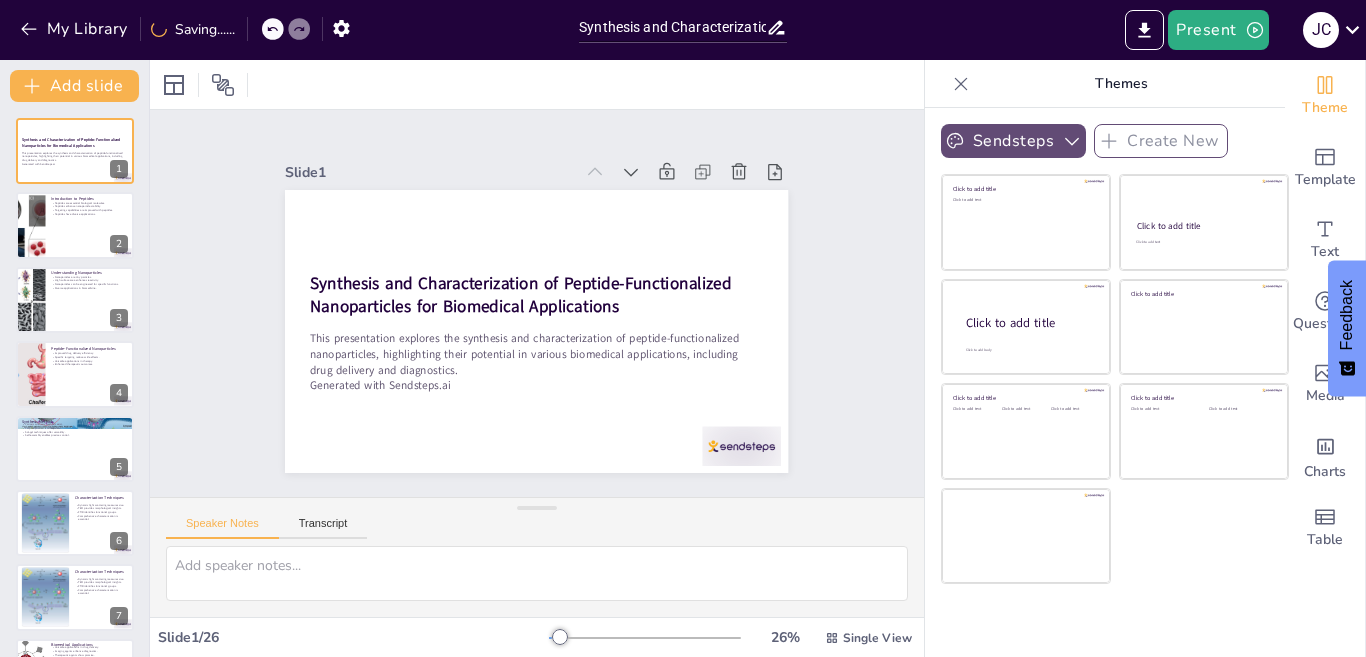 click on "Sendsteps Create New" at bounding box center [1105, 141] 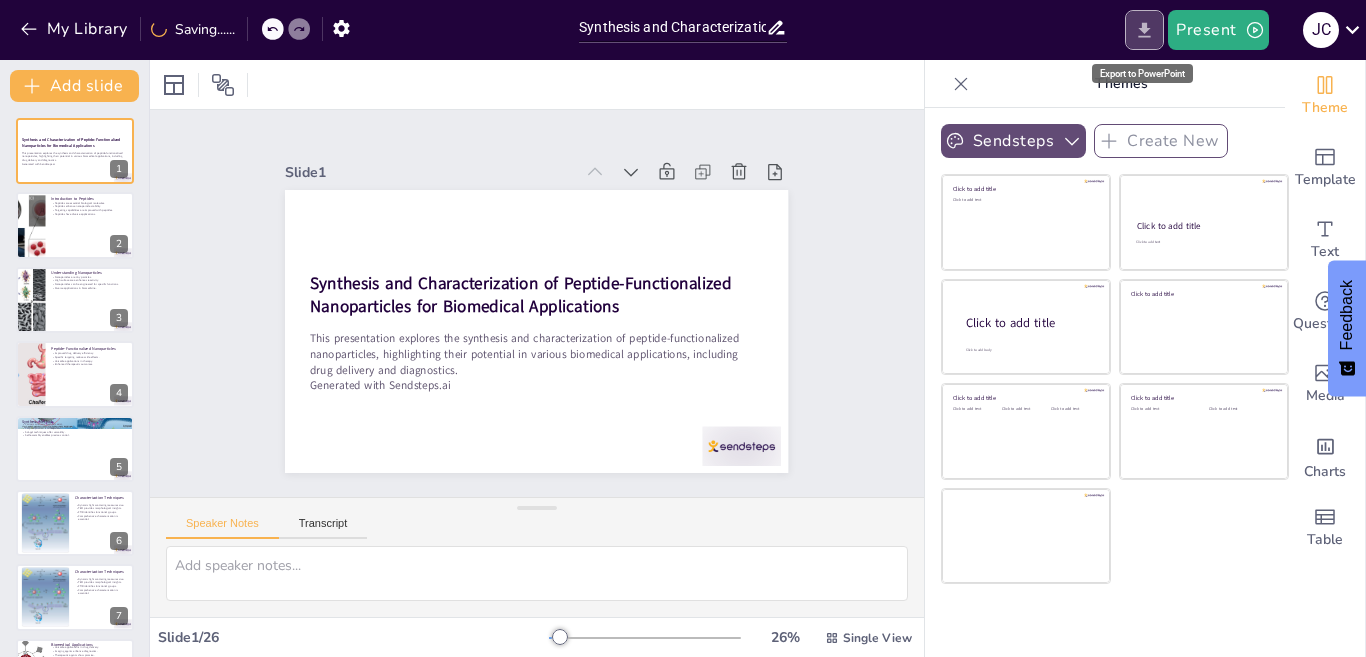 click at bounding box center (1144, 30) 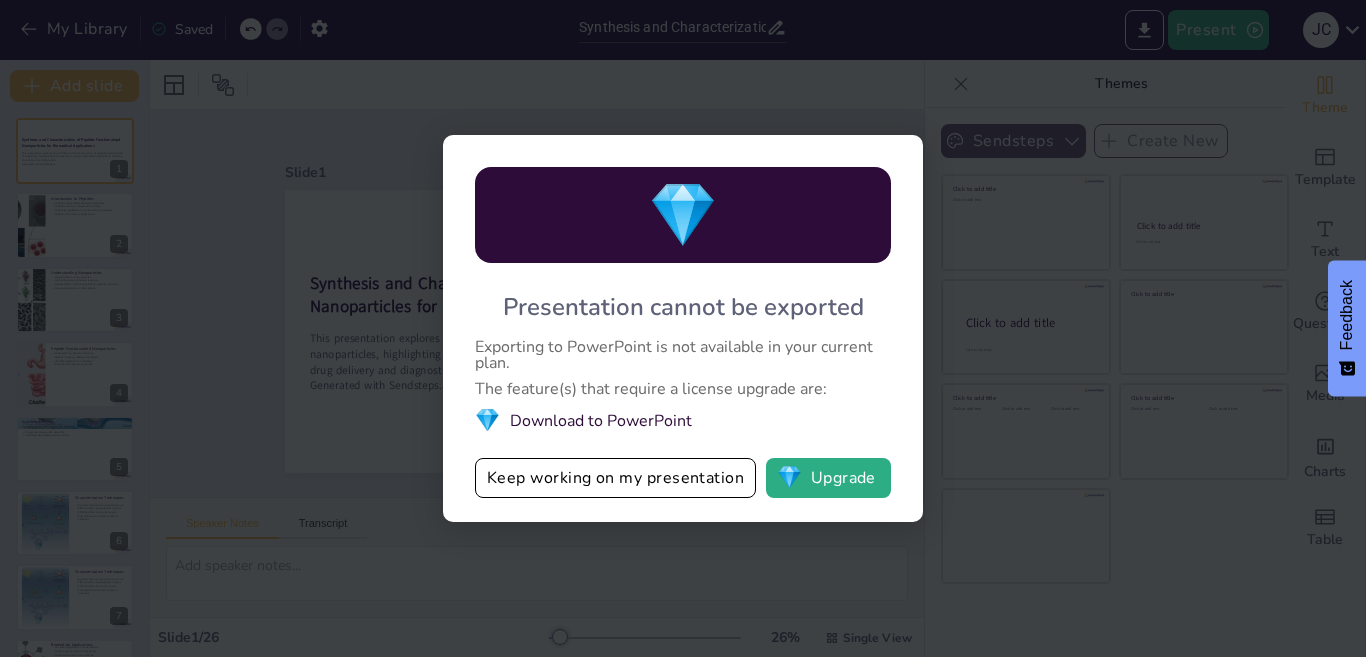 click on "💎 Download to PowerPoint" at bounding box center [683, 420] 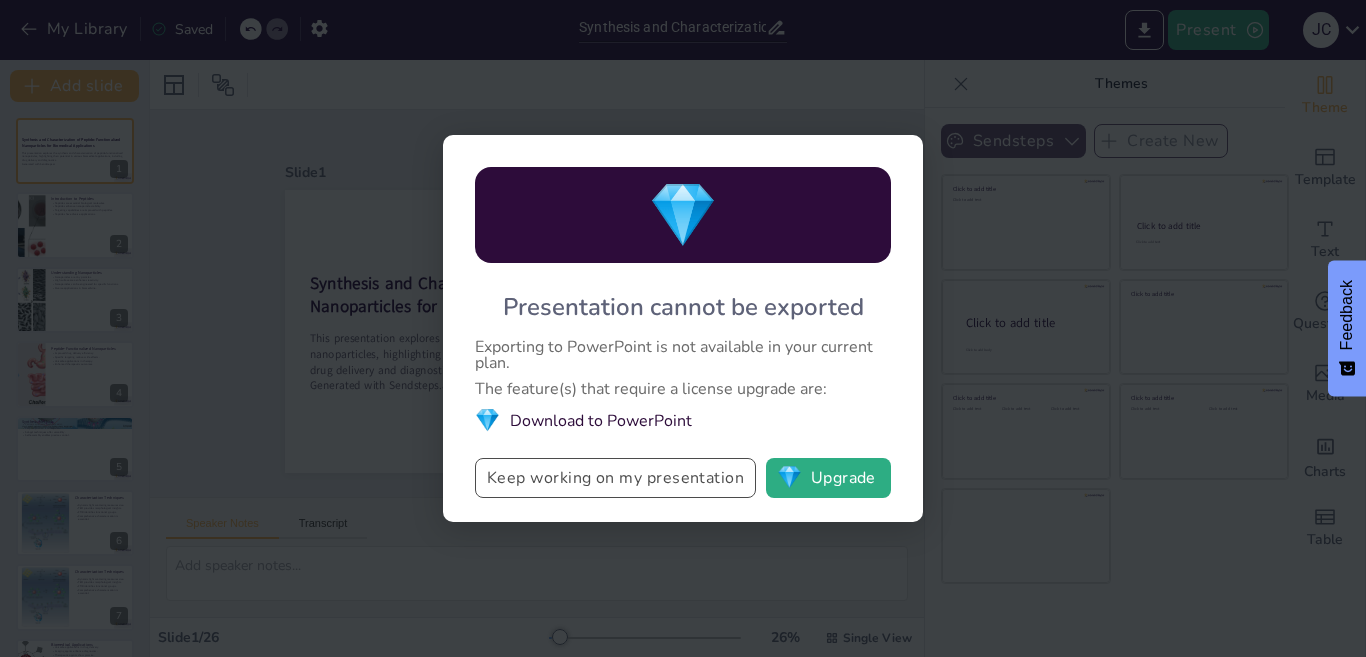 click on "Keep working on my presentation" at bounding box center [615, 478] 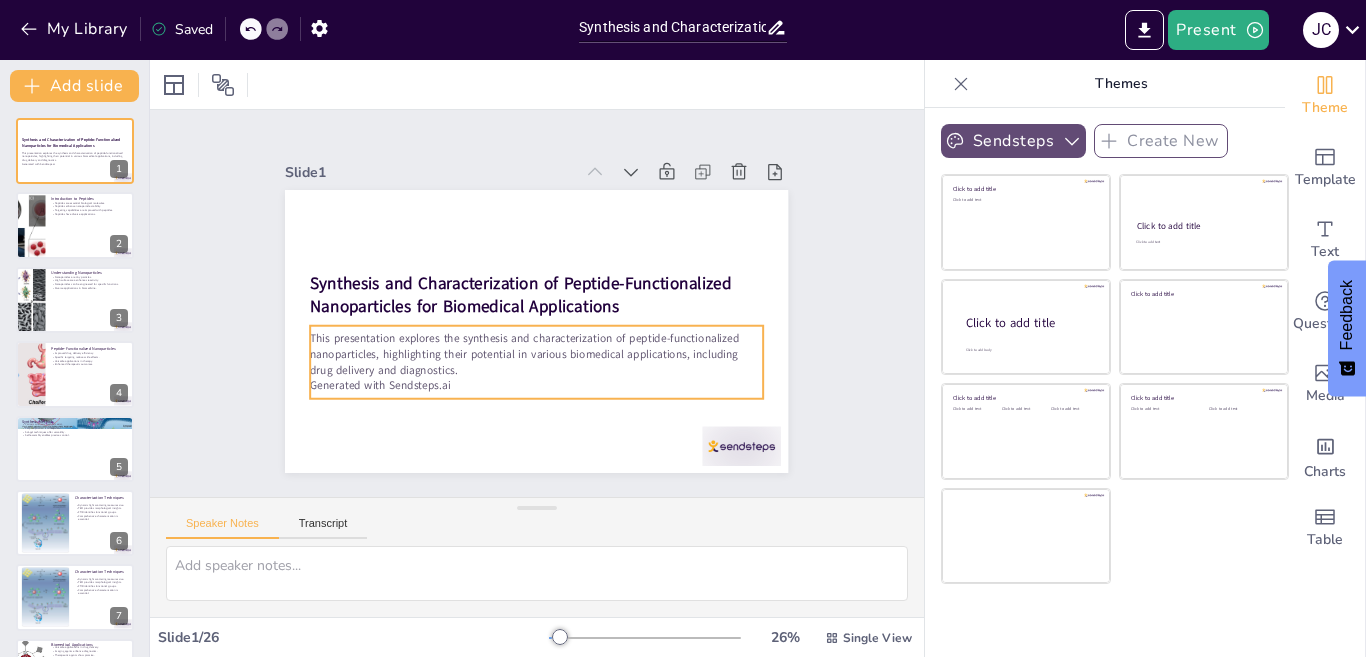 click on "This presentation explores the synthesis and characterization of peptide-functionalized nanoparticles, highlighting their potential in various biomedical applications, including drug delivery and diagnostics." at bounding box center (531, 354) 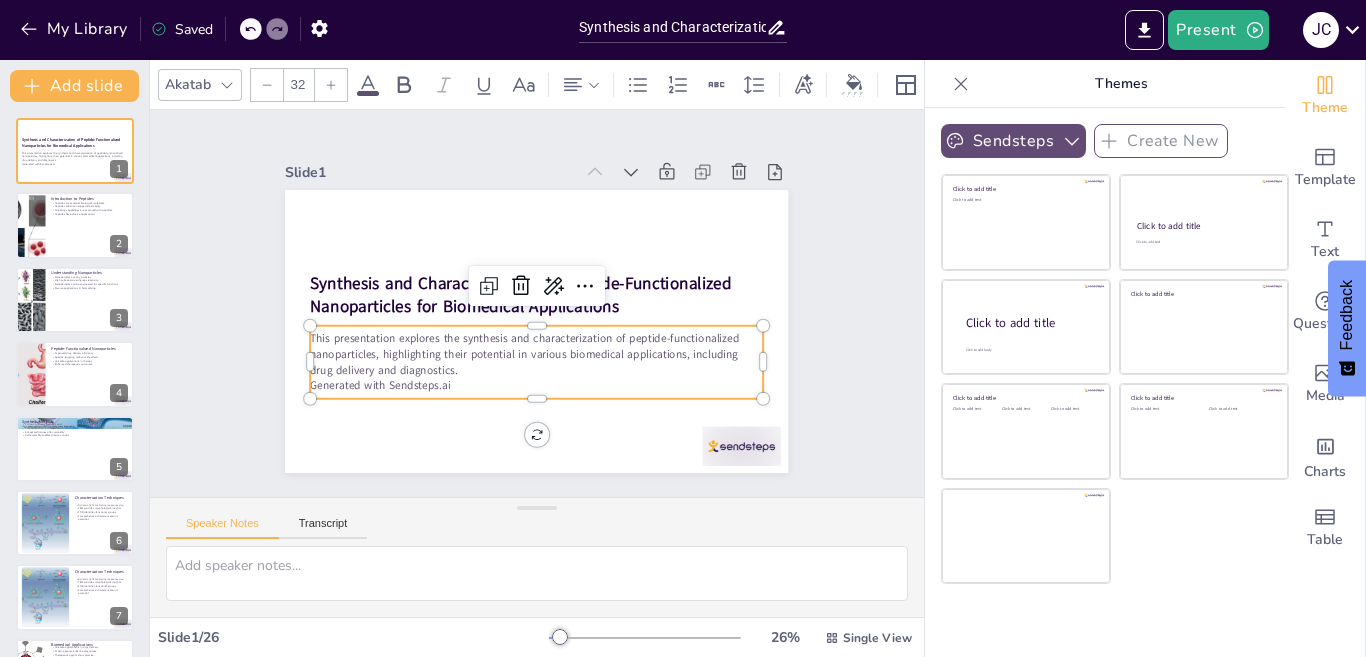 click on "Slide 1 Synthesis and Characterization of Peptide-Functionalized Nanoparticles for Biomedical Applications This presentation explores the synthesis and characterization of peptide-functionalized nanoparticles, highlighting their potential in various biomedical applications, including drug delivery and diagnostics. Generated with Sendsteps.ai Slide 2 Introduction to Peptides Peptides are essential biological molecules. Peptides enhance nanoparticle stability. Targeting capabilities are improved with peptides. Peptides have diverse applications. Slide 3 Understanding Nanoparticles Nanoparticles are tiny particles. High surface area enhances reactivity. Nanoparticles can be engineered for specific functions. Diverse applications in biomedicine. Slide 4 Peptide-Functionalized Nanoparticles Improved drug delivery efficiency. Specific targeting reduces side effects. Versatile applications in therapy. Enhanced therapeutic outcomes. Slide 5 Synthesis Methods Various synthesis methods exist. Slide 6 Slide 7 8 9" at bounding box center [536, 303] 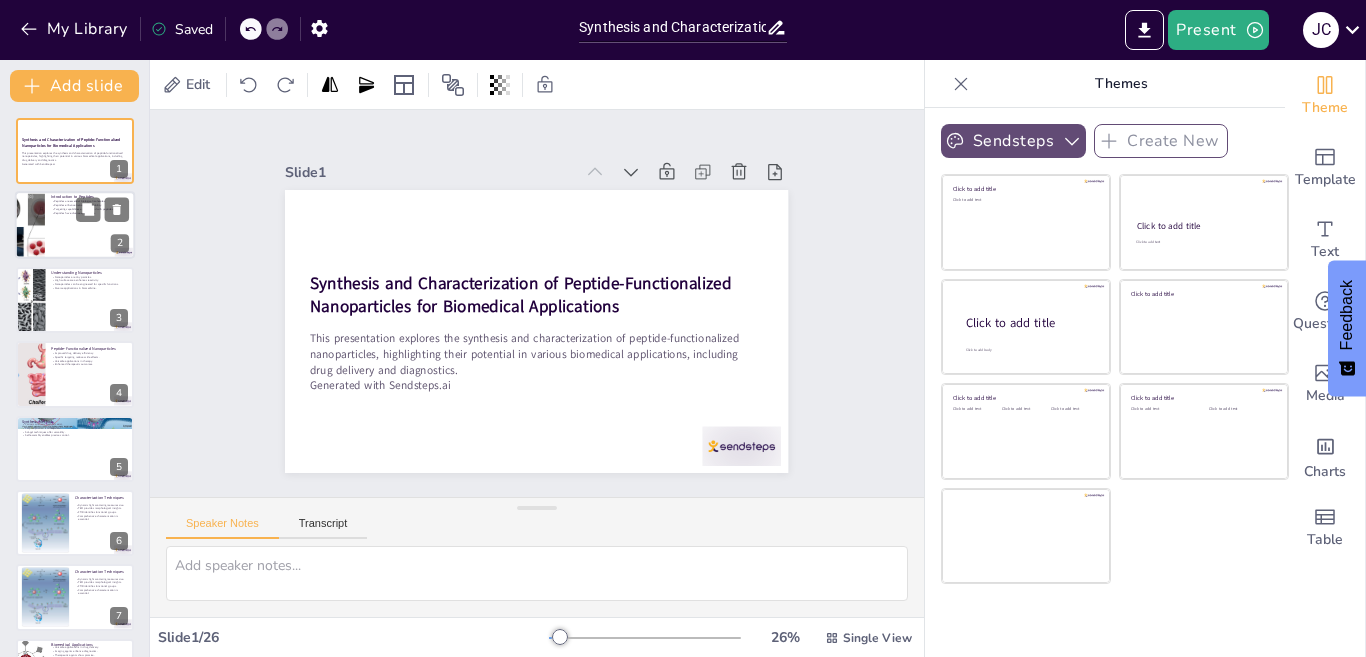 click at bounding box center [75, 226] 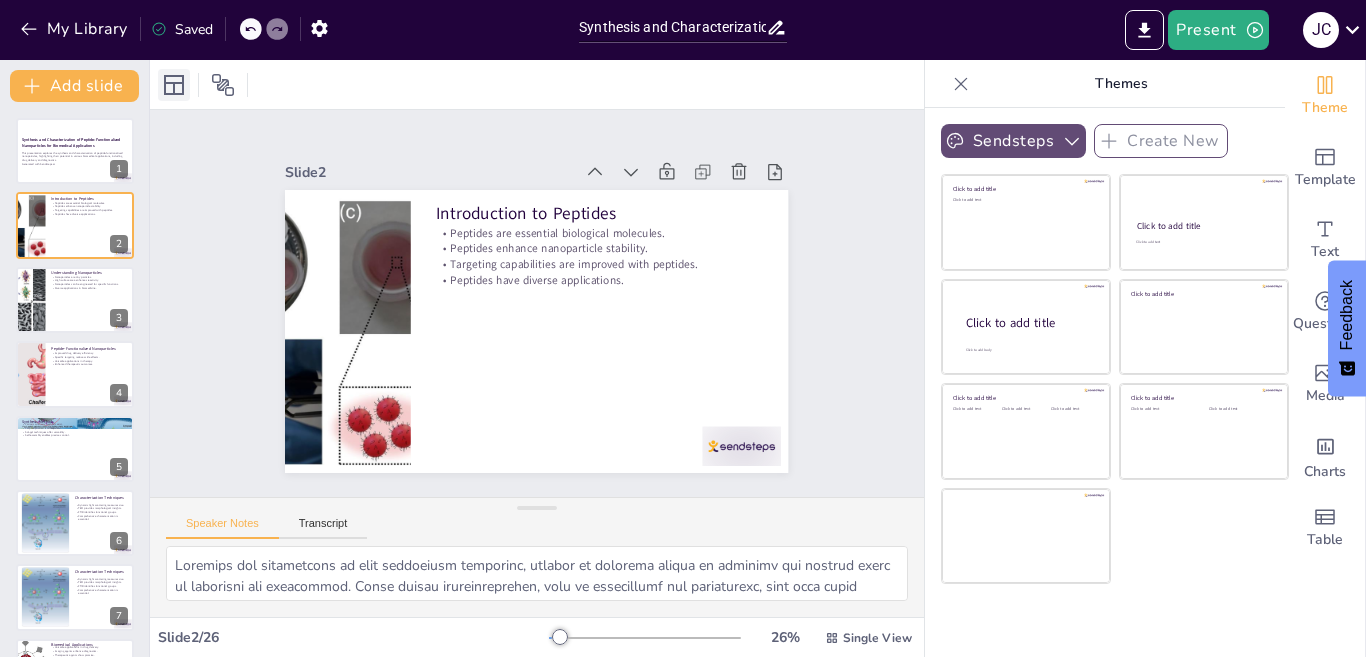 click 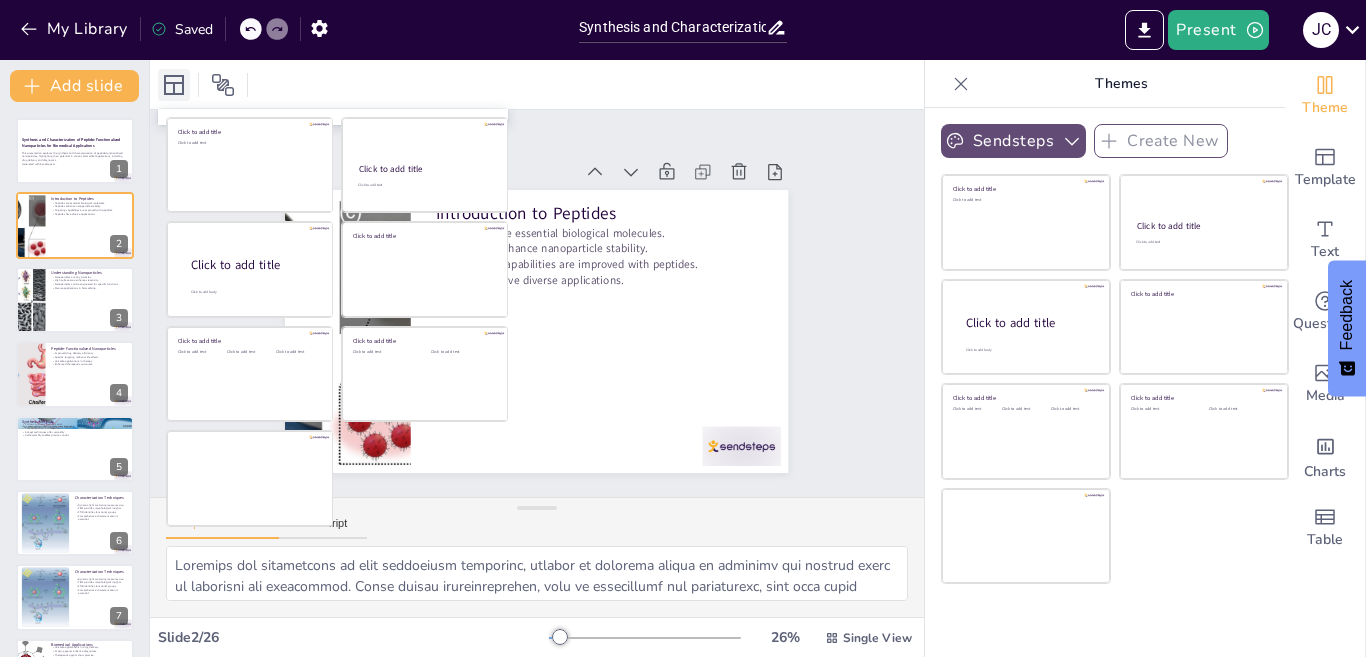click 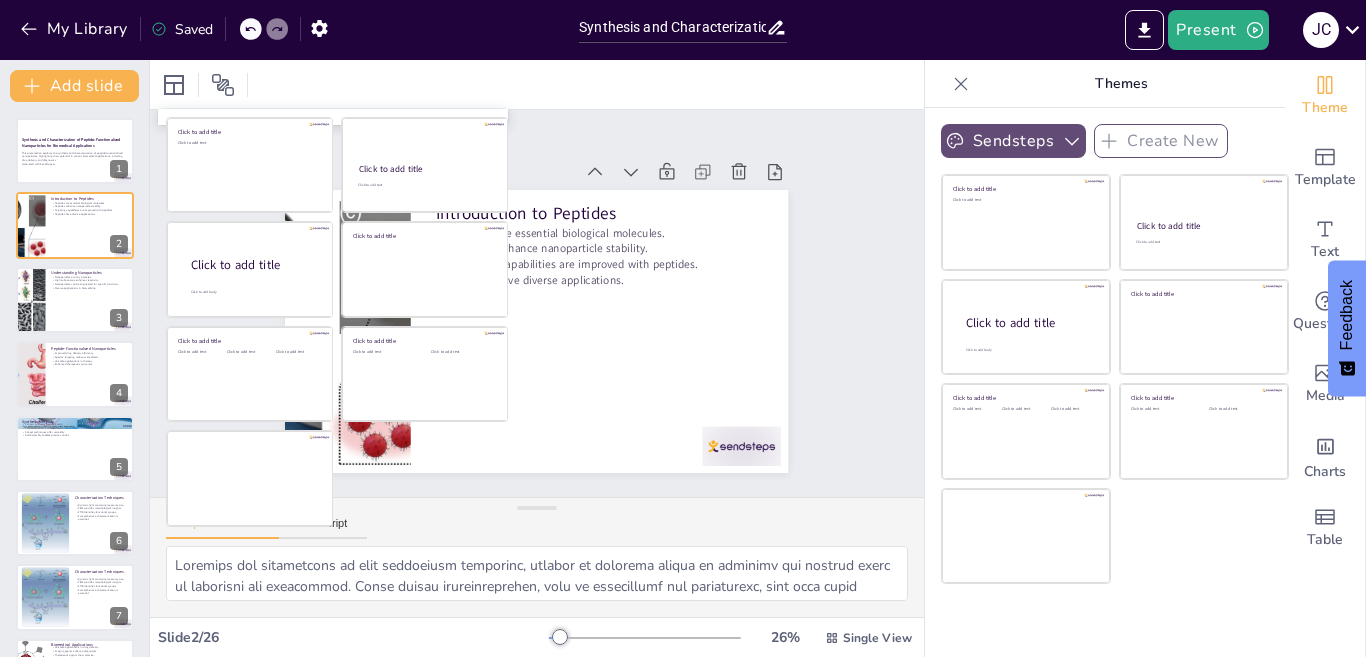 click on "Slide 1 Synthesis and Characterization of Peptide-Functionalized Nanoparticles for Biomedical Applications This presentation explores the synthesis and characterization of peptide-functionalized nanoparticles, highlighting their potential in various biomedical applications, including drug delivery and diagnostics. Generated with Sendsteps.ai Slide 2 Introduction to Peptides Peptides are essential biological molecules. Peptides enhance nanoparticle stability. Targeting capabilities are improved with peptides. Peptides have diverse applications. Slide 3 Understanding Nanoparticles Nanoparticles are tiny particles. High surface area enhances reactivity. Nanoparticles can be engineered for specific functions. Diverse applications in biomedicine. Slide 4 Peptide-Functionalized Nanoparticles Improved drug delivery efficiency. Specific targeting reduces side effects. Versatile applications in therapy. Enhanced therapeutic outcomes. Slide 5 Synthesis Methods Various synthesis methods exist. Slide 6 Slide 7 8 9" at bounding box center (536, 303) 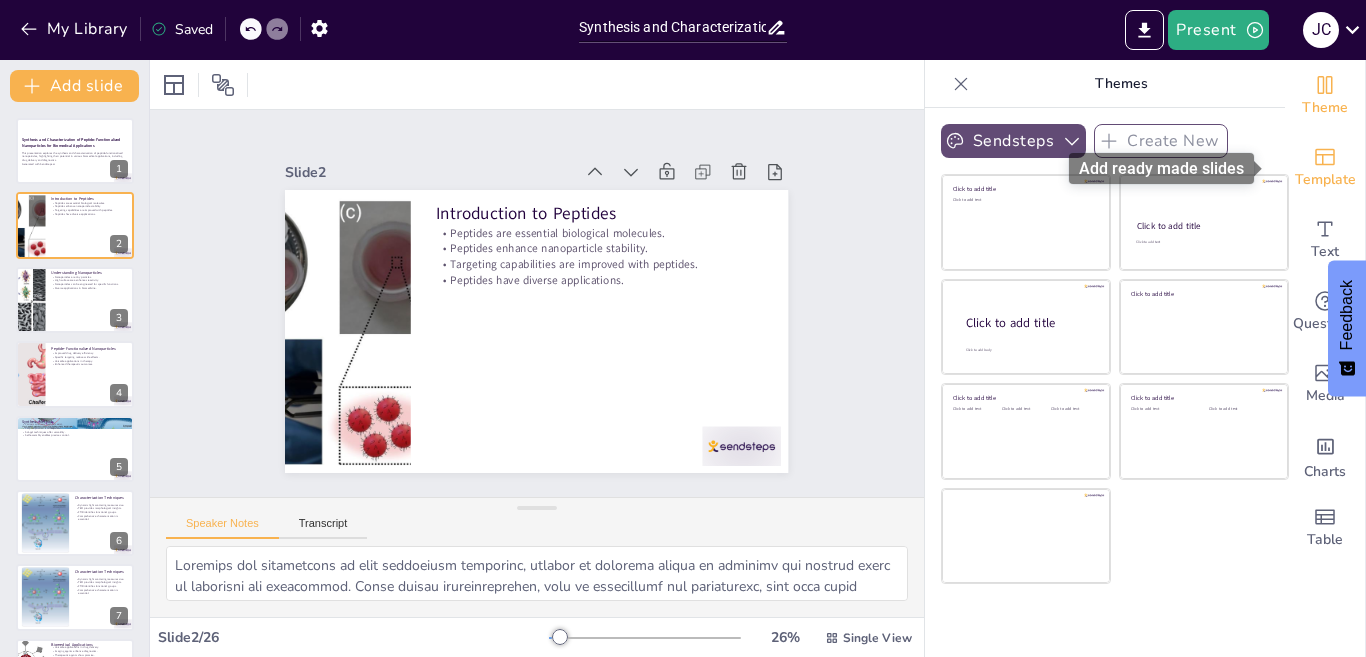 click on "Template" at bounding box center (1325, 168) 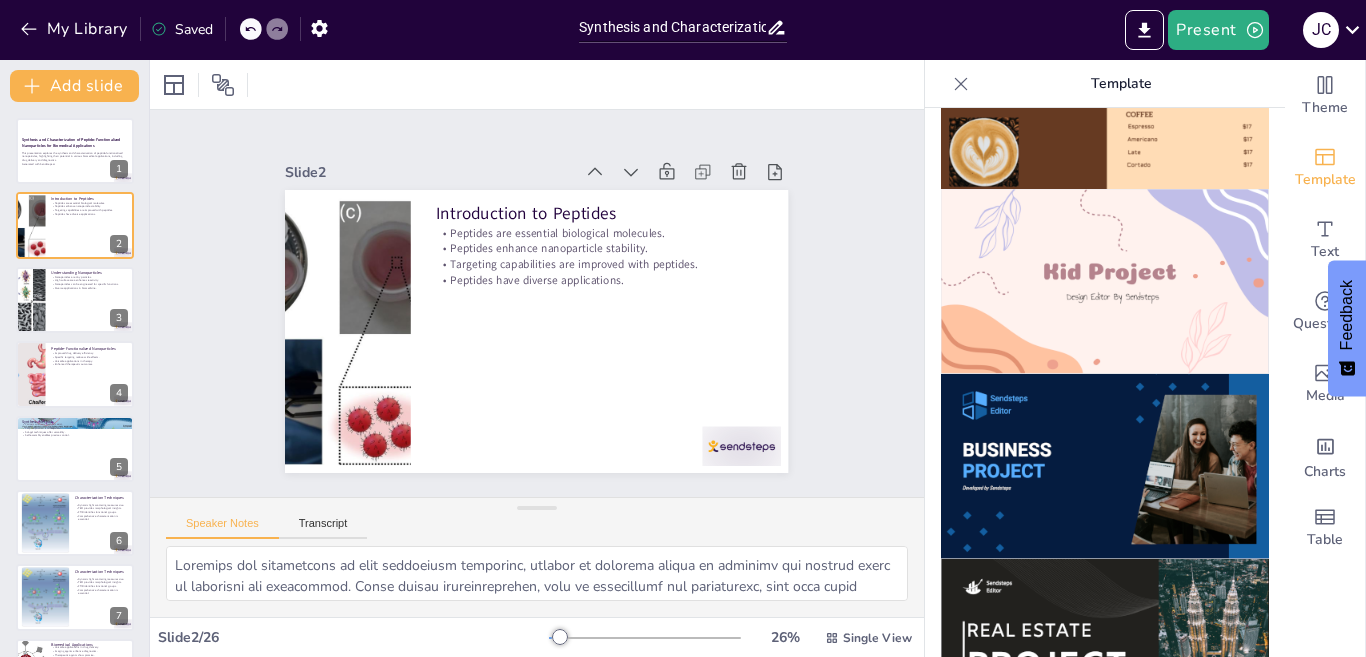 scroll, scrollTop: 1107, scrollLeft: 0, axis: vertical 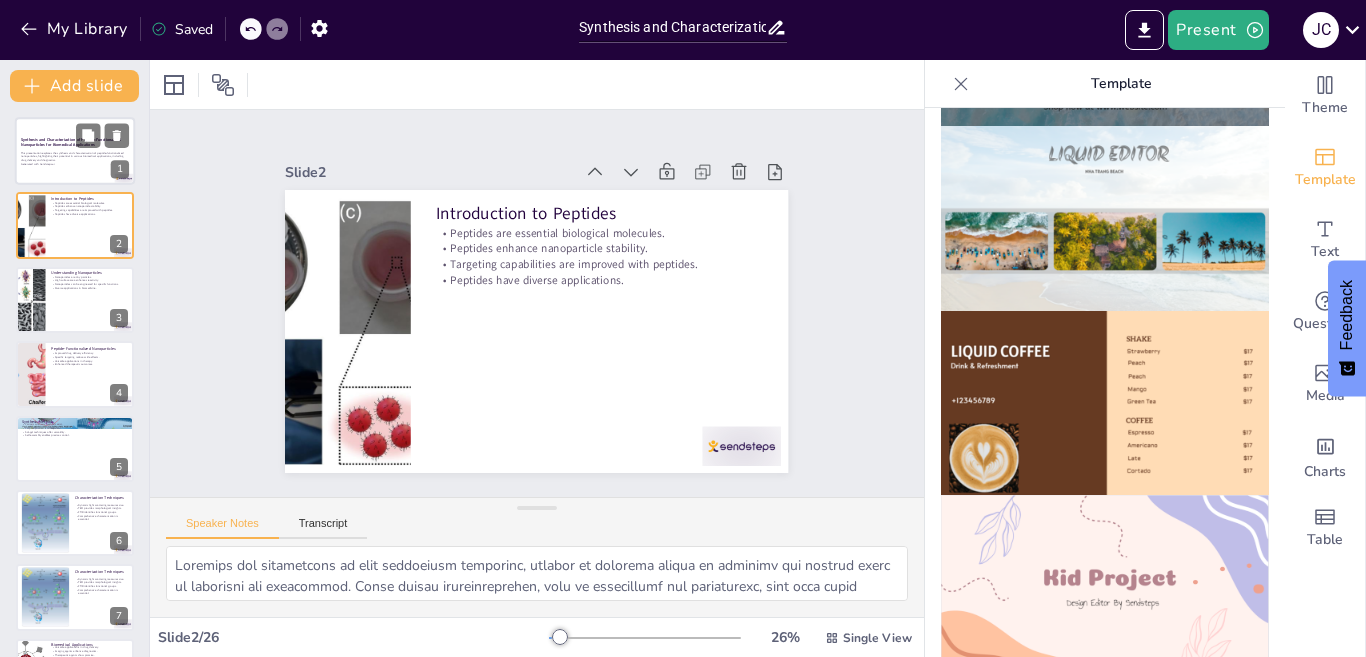 click on "This presentation explores the synthesis and characterization of peptide-functionalized nanoparticles, highlighting their potential in various biomedical applications, including drug delivery and diagnostics." at bounding box center (75, 156) 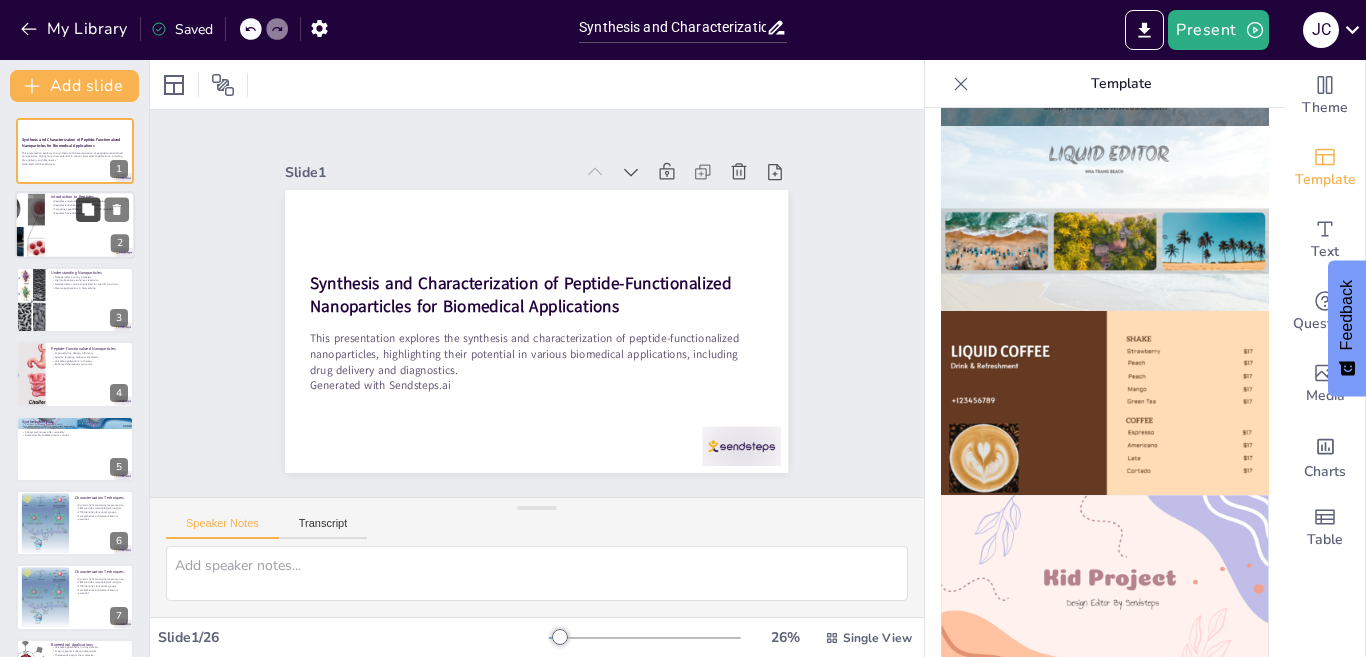 click at bounding box center [88, 210] 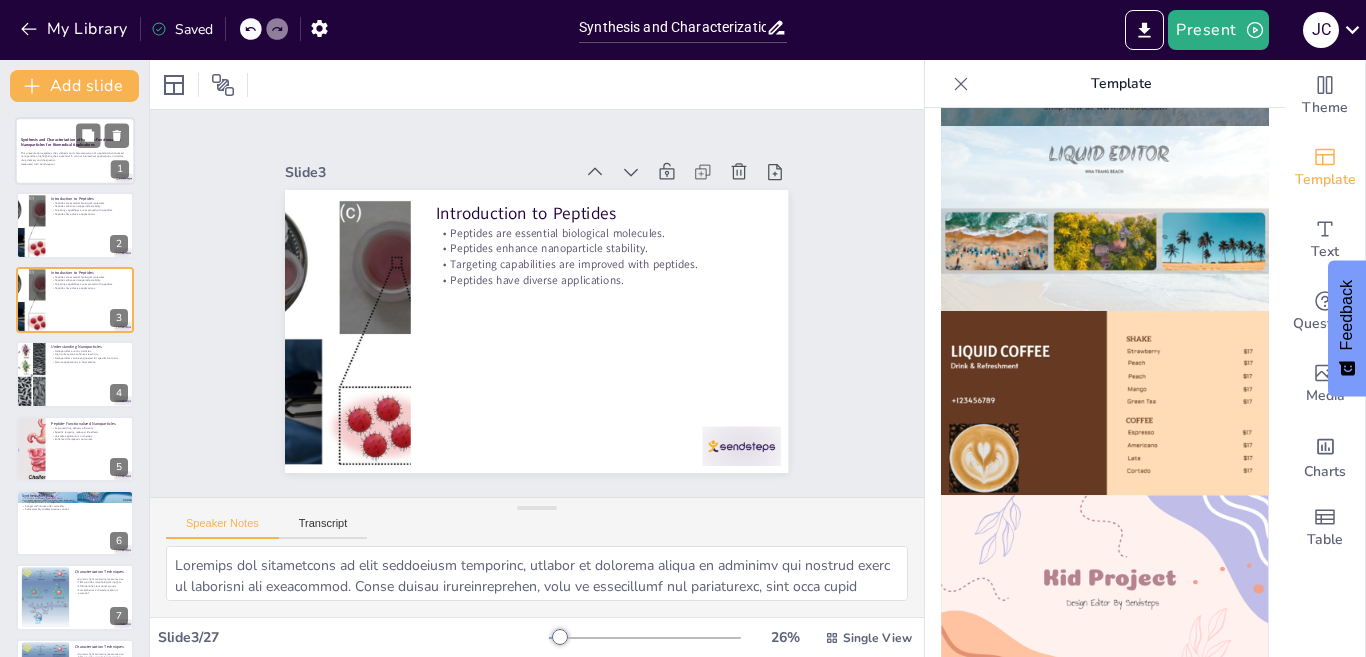 click on "This presentation explores the synthesis and characterization of peptide-functionalized nanoparticles, highlighting their potential in various biomedical applications, including drug delivery and diagnostics." at bounding box center (75, 156) 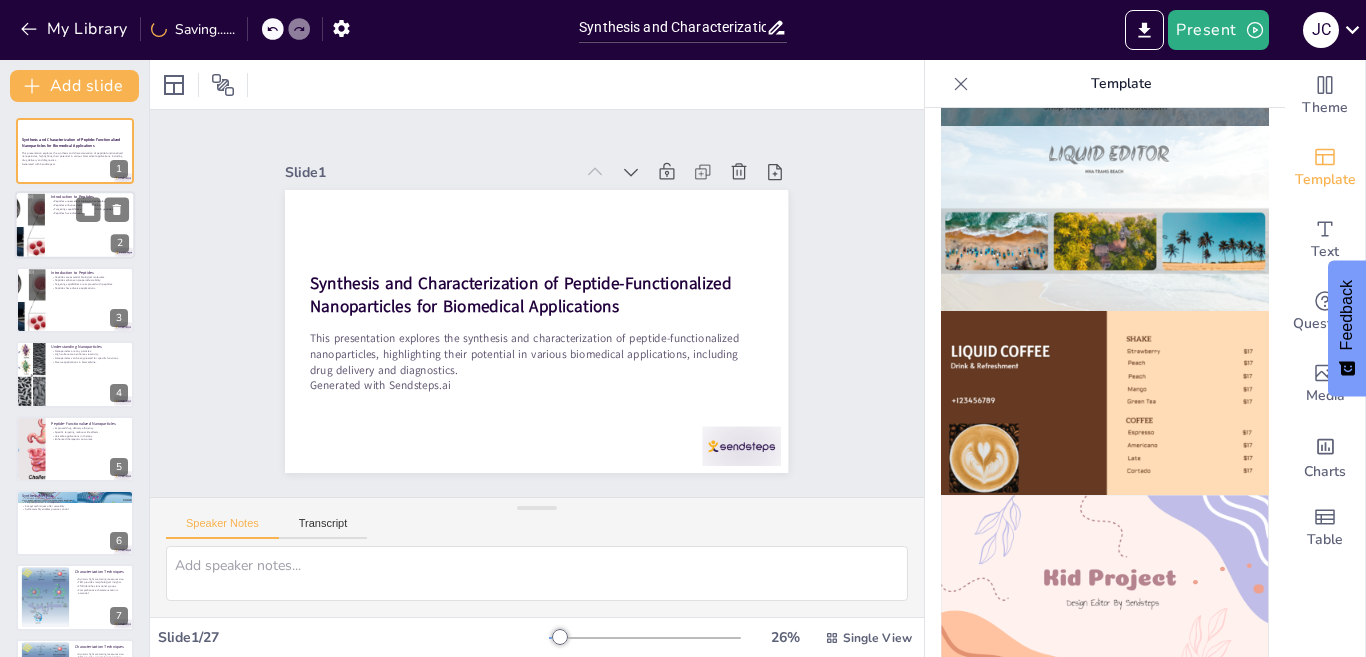 click at bounding box center [75, 226] 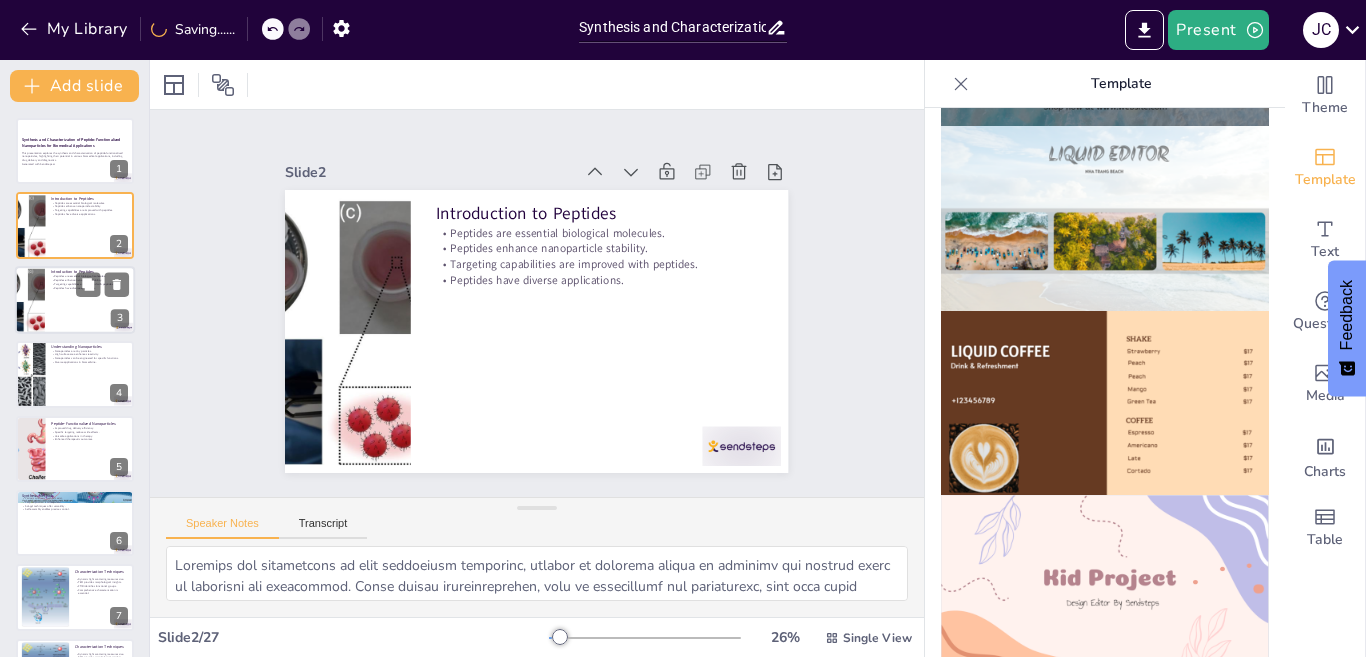 click at bounding box center (75, 300) 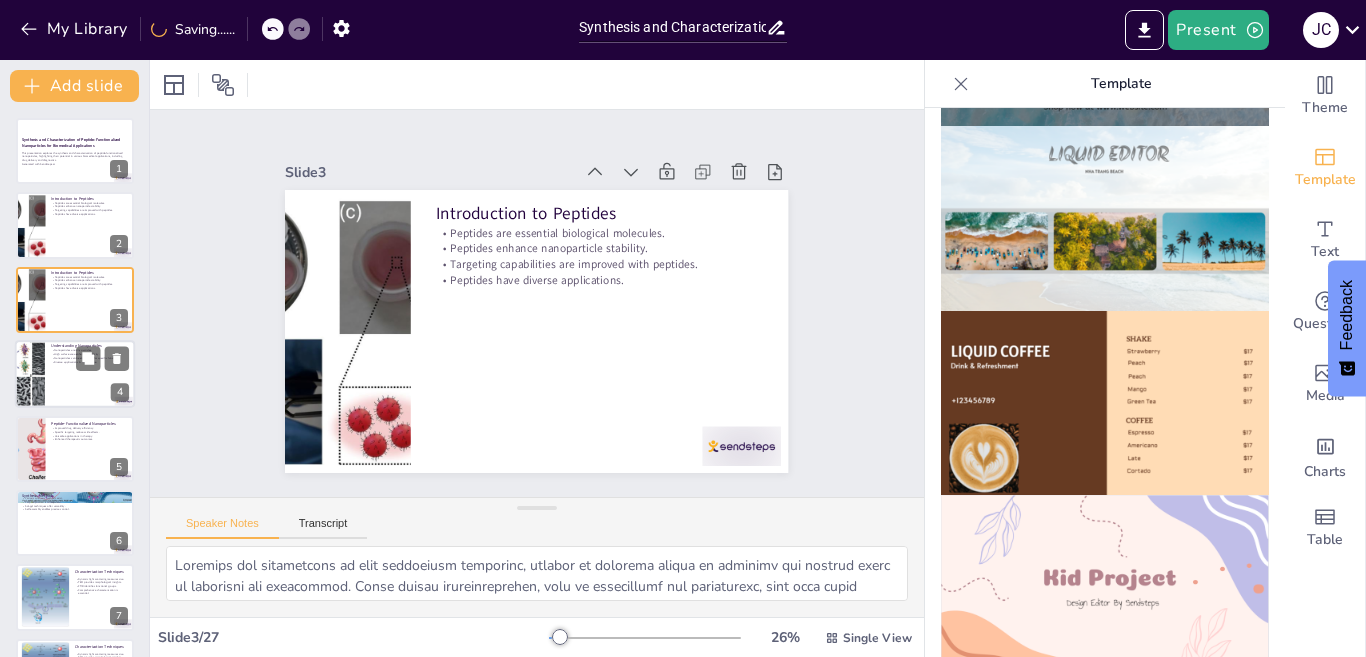 click at bounding box center (75, 374) 